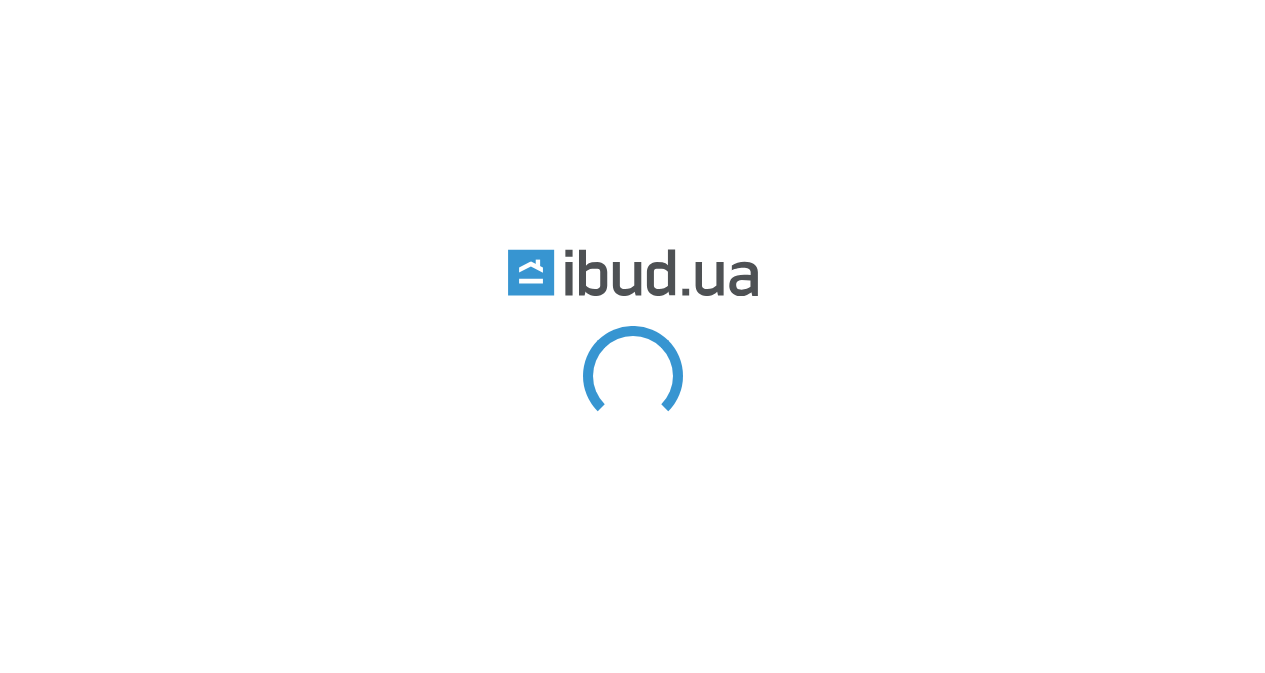 scroll, scrollTop: 0, scrollLeft: 0, axis: both 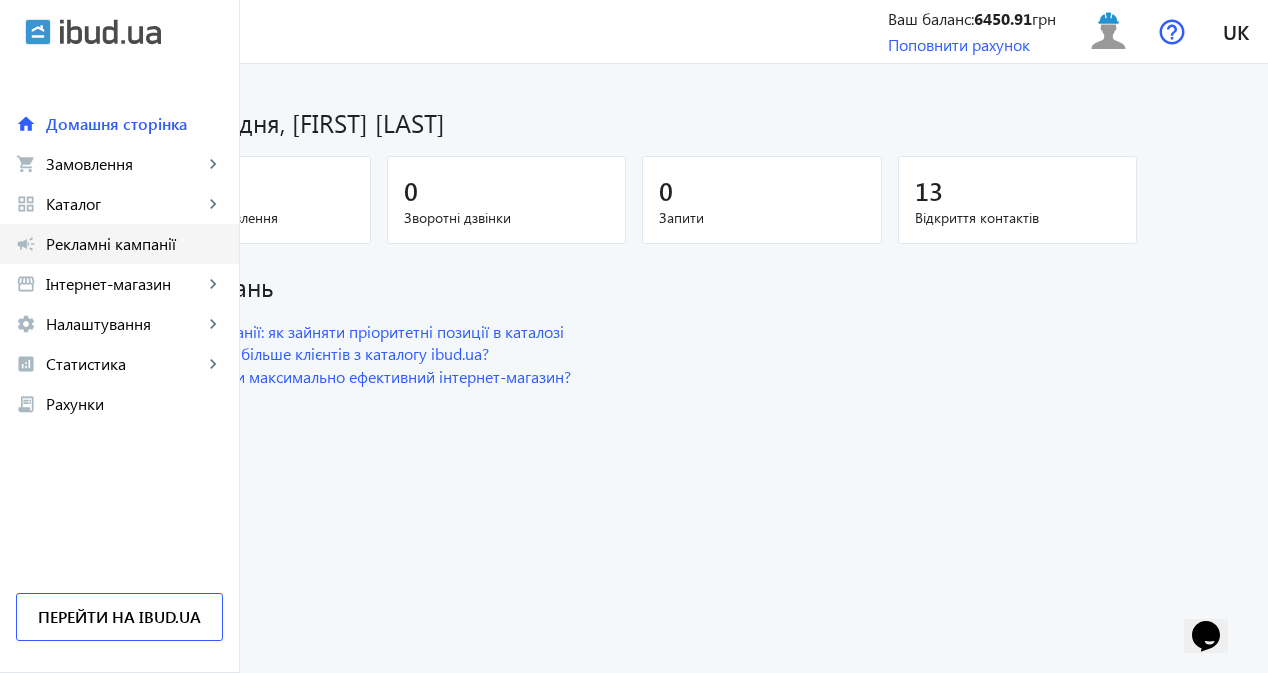 click on "Рекламні кампанії" 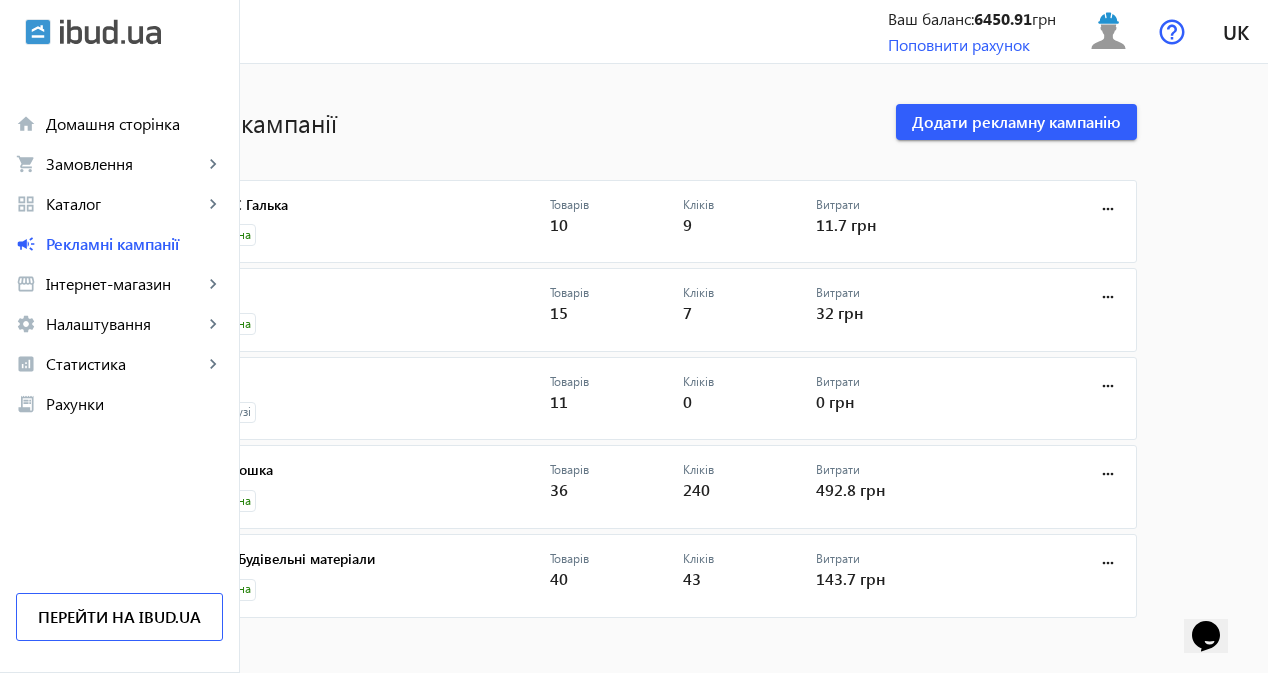 scroll, scrollTop: 0, scrollLeft: 0, axis: both 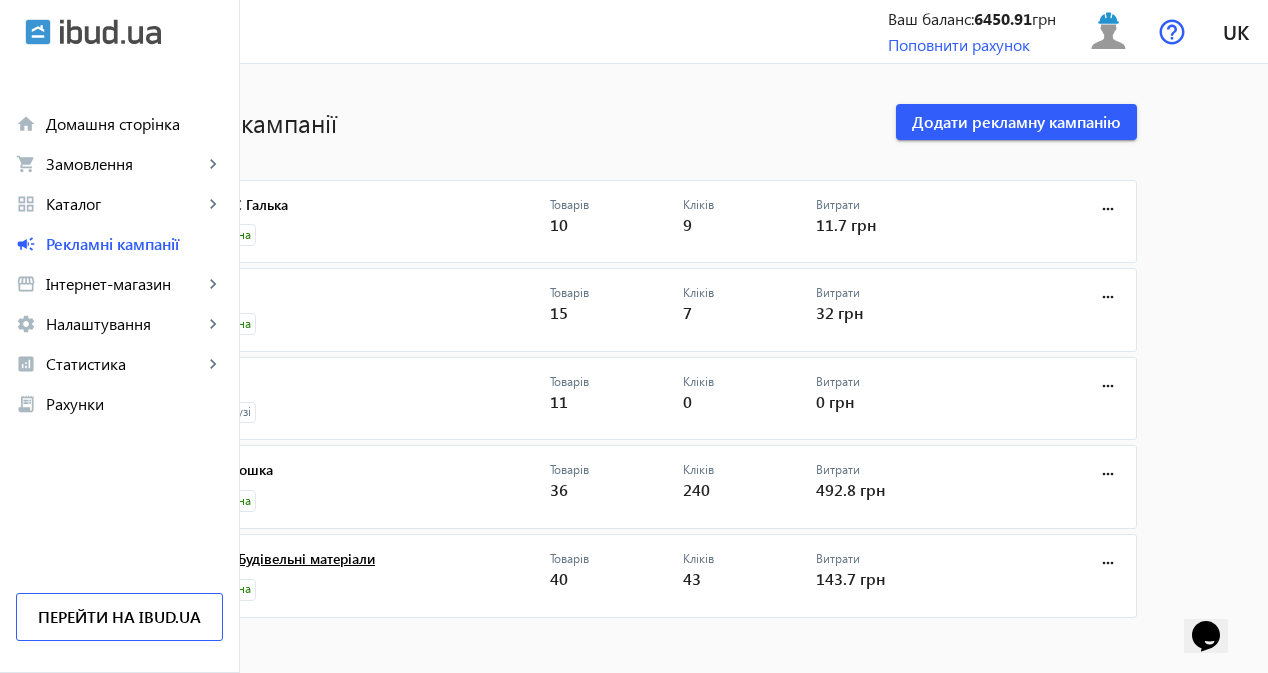 click on "Ex-Super Будівельні матеріали" at bounding box center (364, 565) 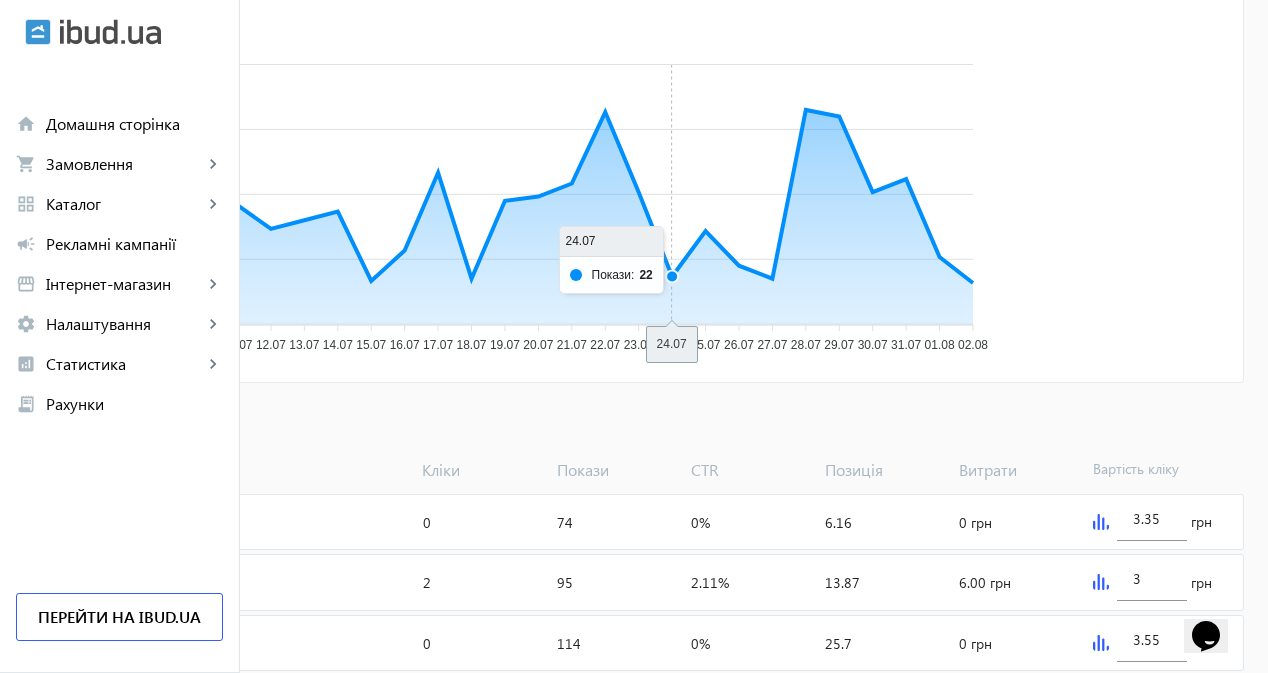 scroll, scrollTop: 213, scrollLeft: 0, axis: vertical 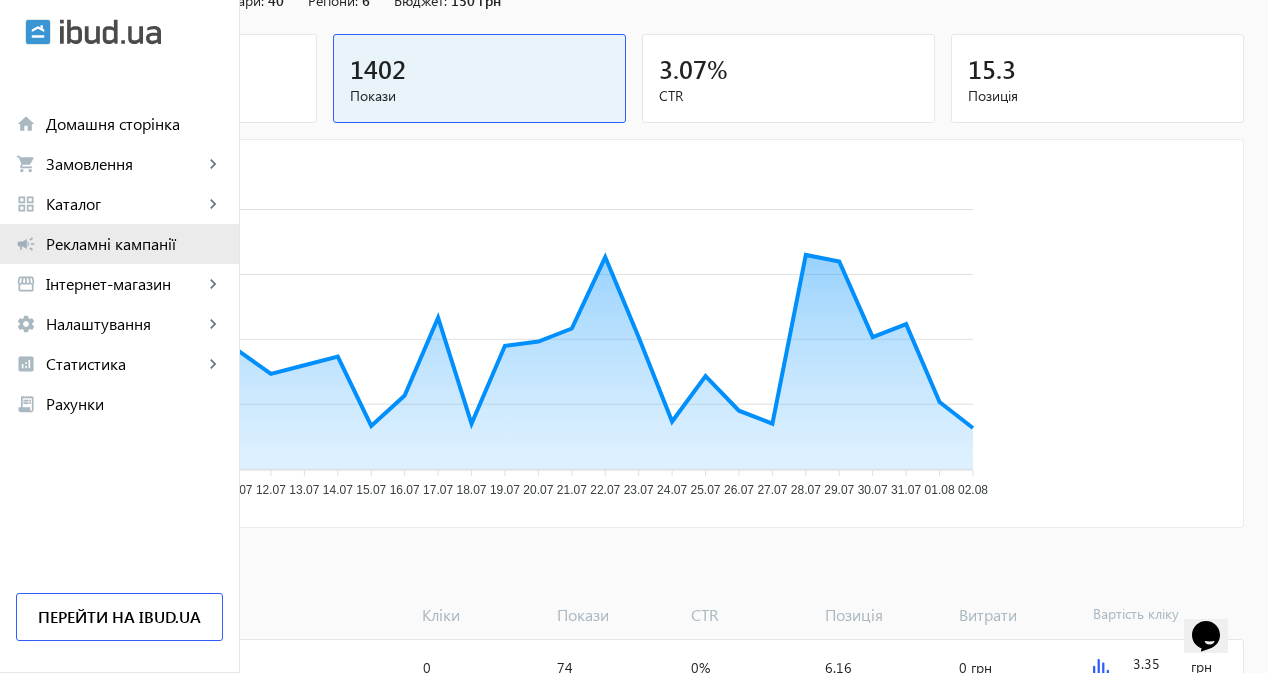 click on "Рекламні кампанії" 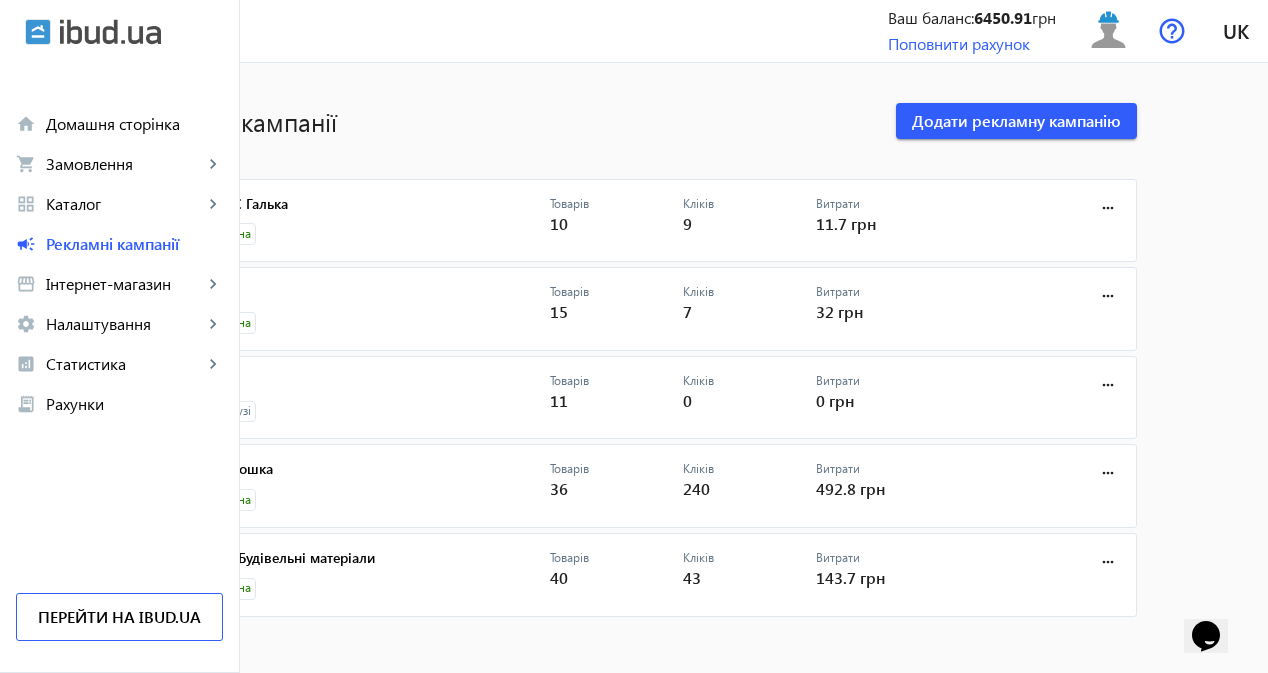 scroll, scrollTop: 0, scrollLeft: 0, axis: both 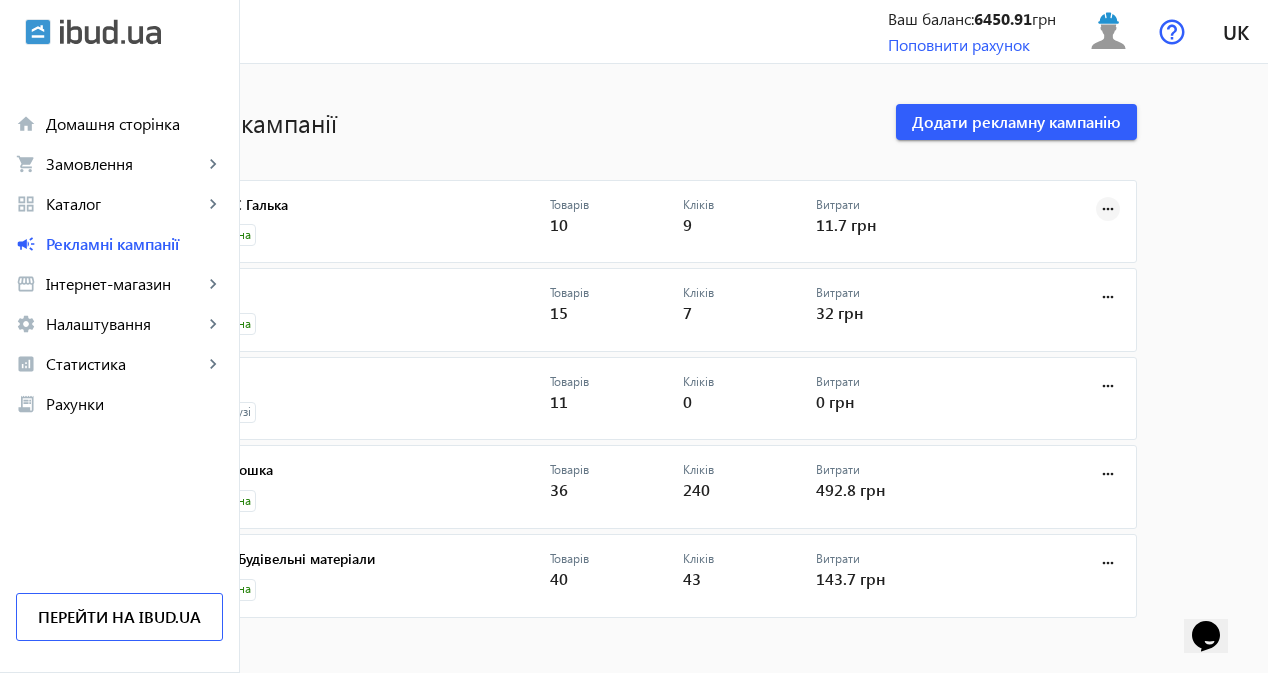 click on "more_horiz" at bounding box center [1108, 209] 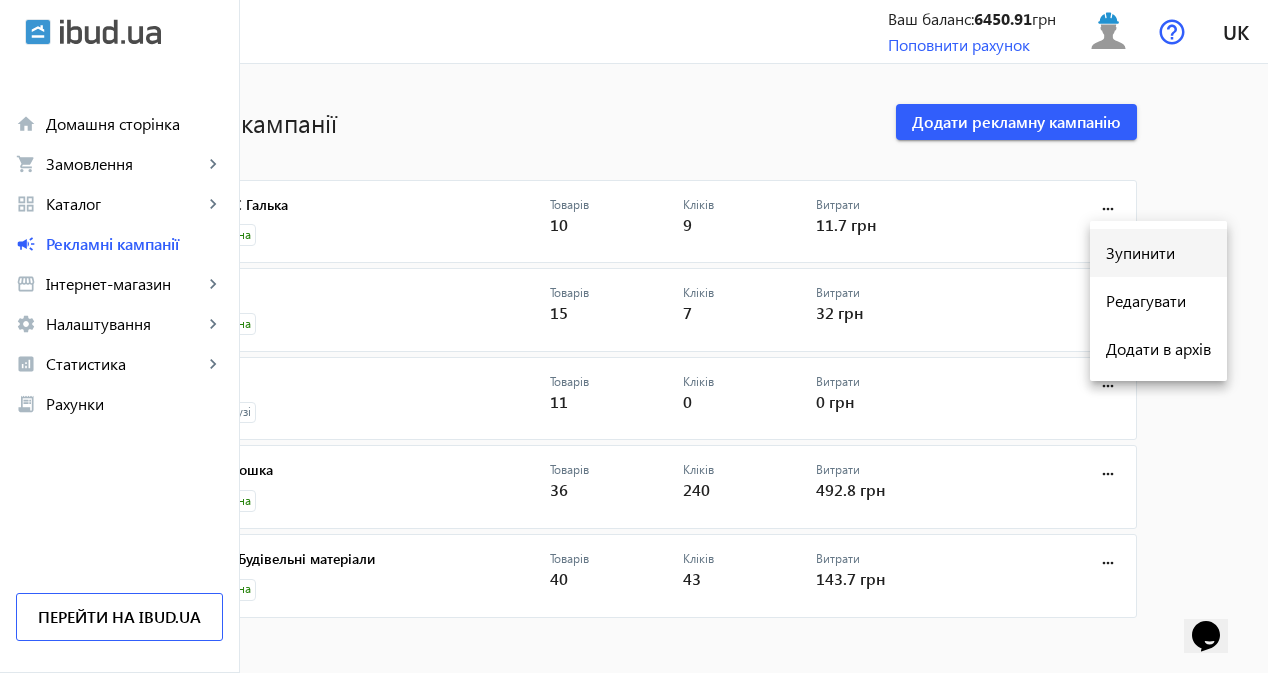 click on "Зупинити" at bounding box center (1158, 253) 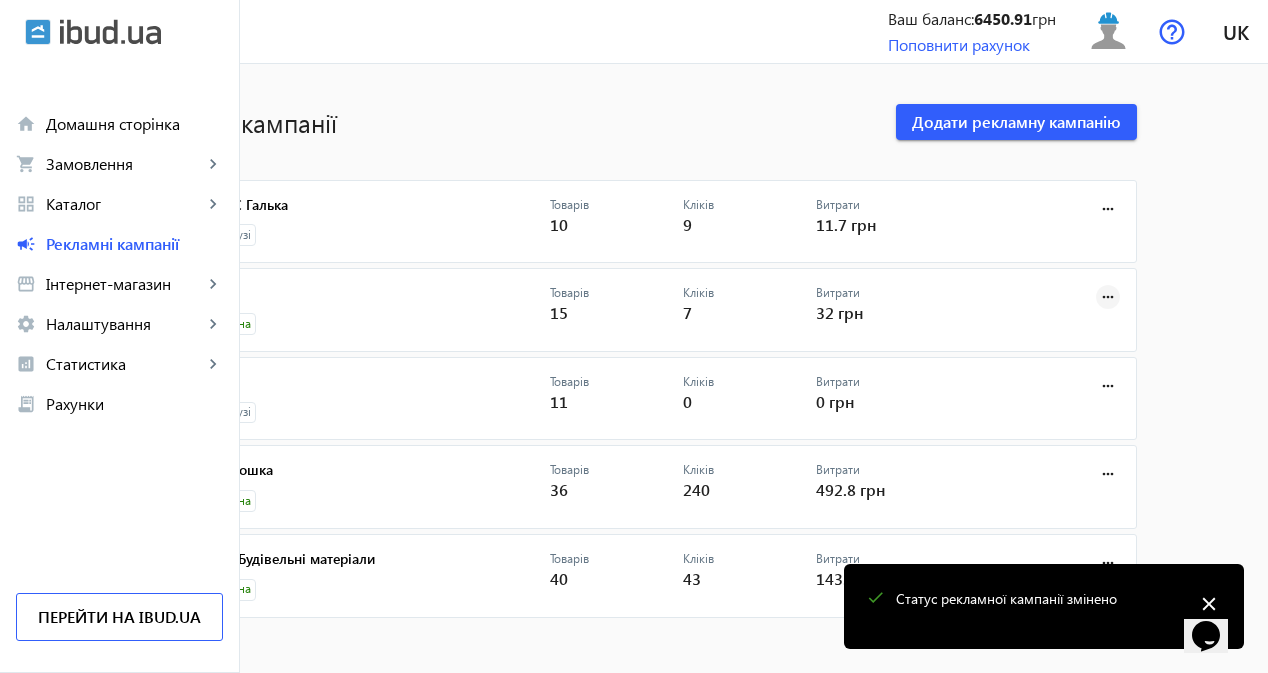 click on "more_horiz" at bounding box center [1108, 297] 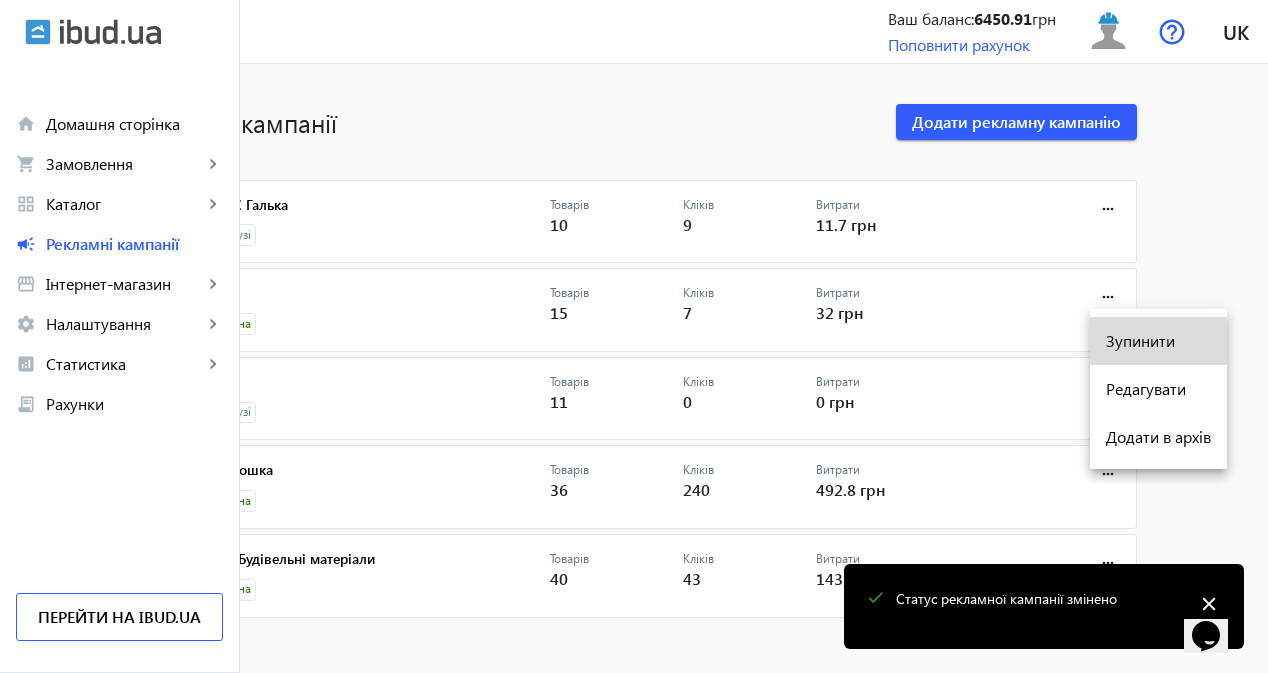 click on "Зупинити" at bounding box center [1158, 341] 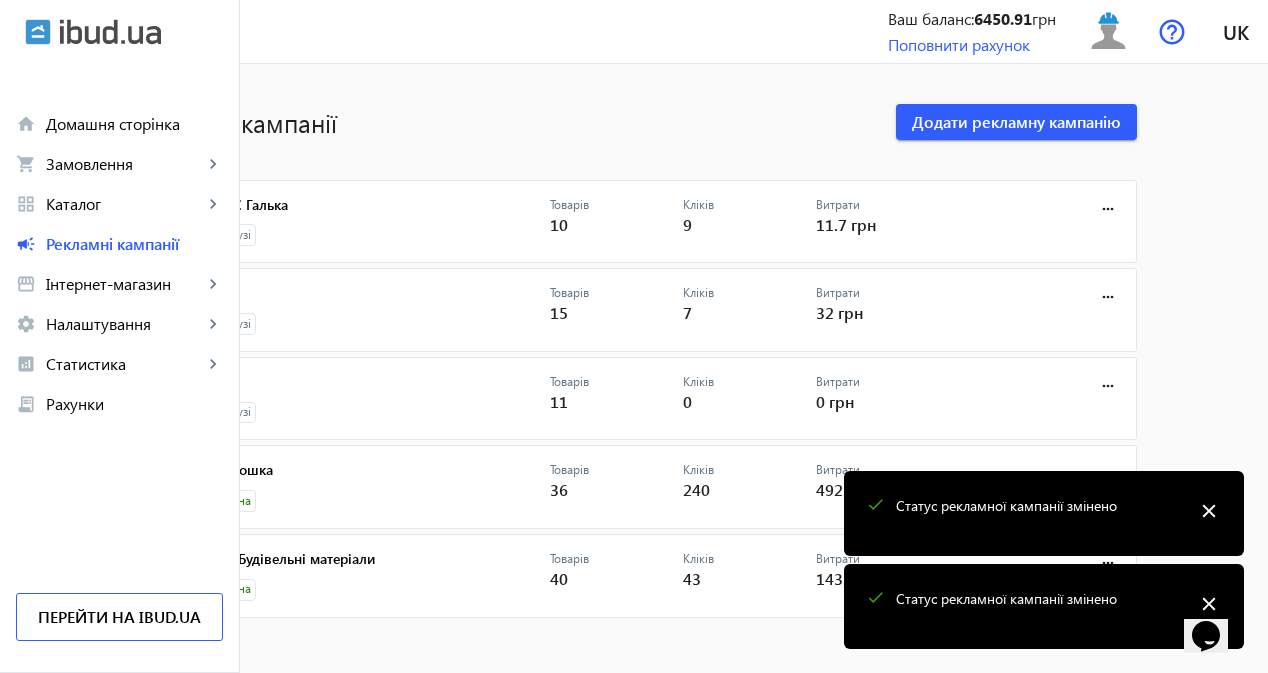 scroll, scrollTop: 0, scrollLeft: 0, axis: both 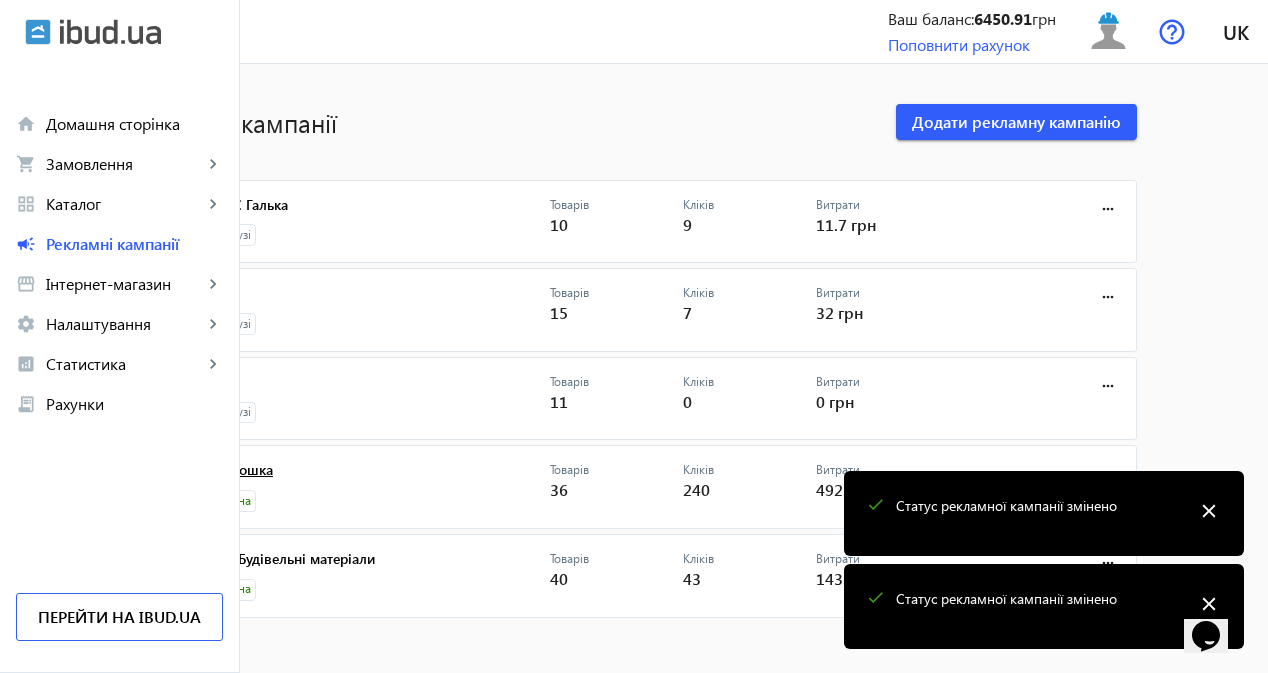 click on "Галька крошка" at bounding box center (364, 476) 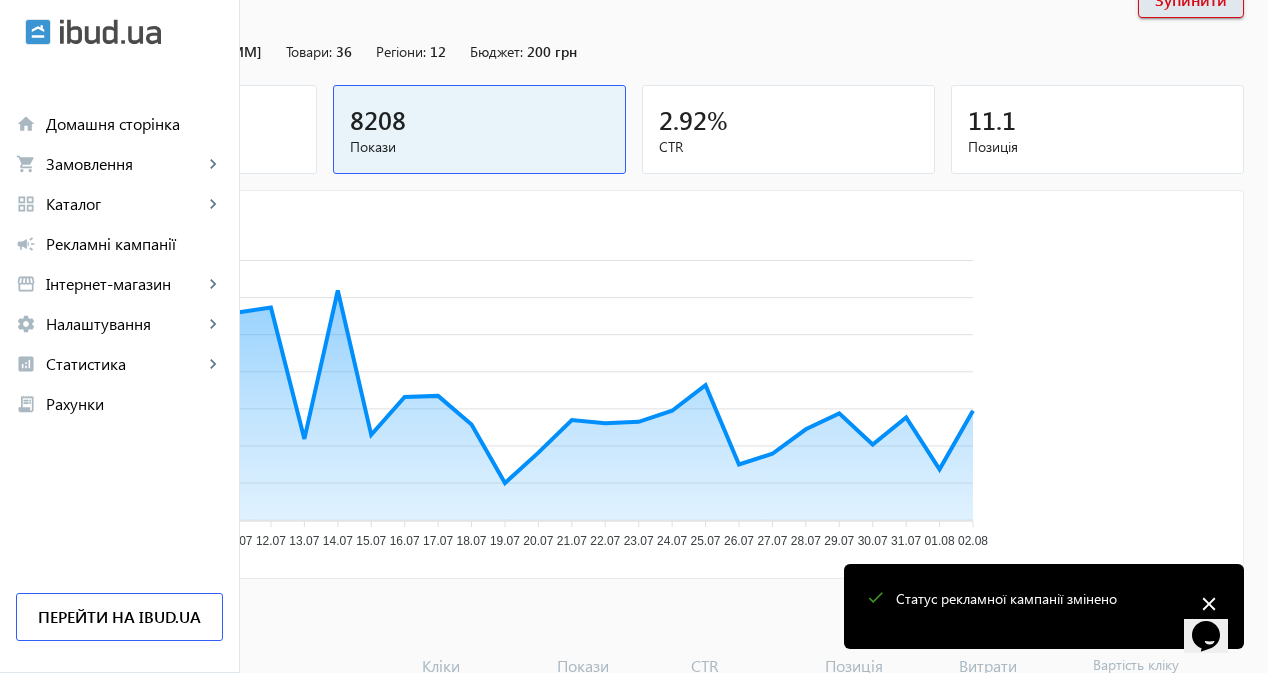 scroll, scrollTop: 92, scrollLeft: 0, axis: vertical 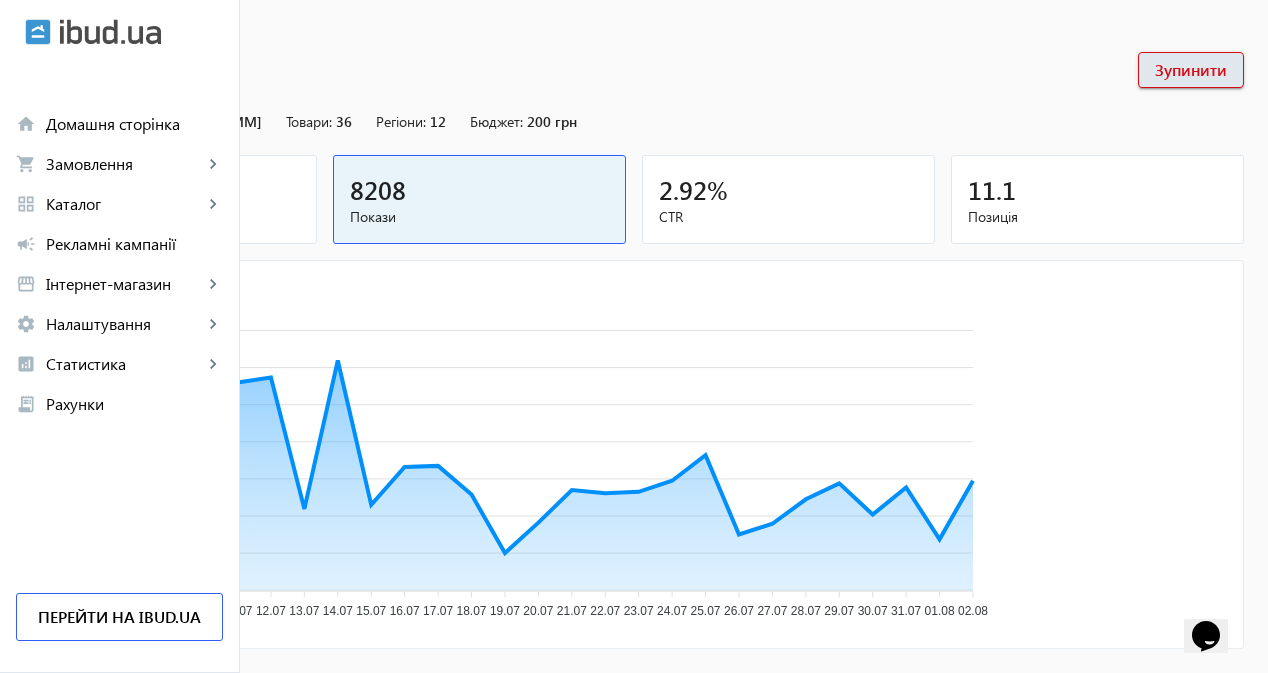 click on "arrow_back" 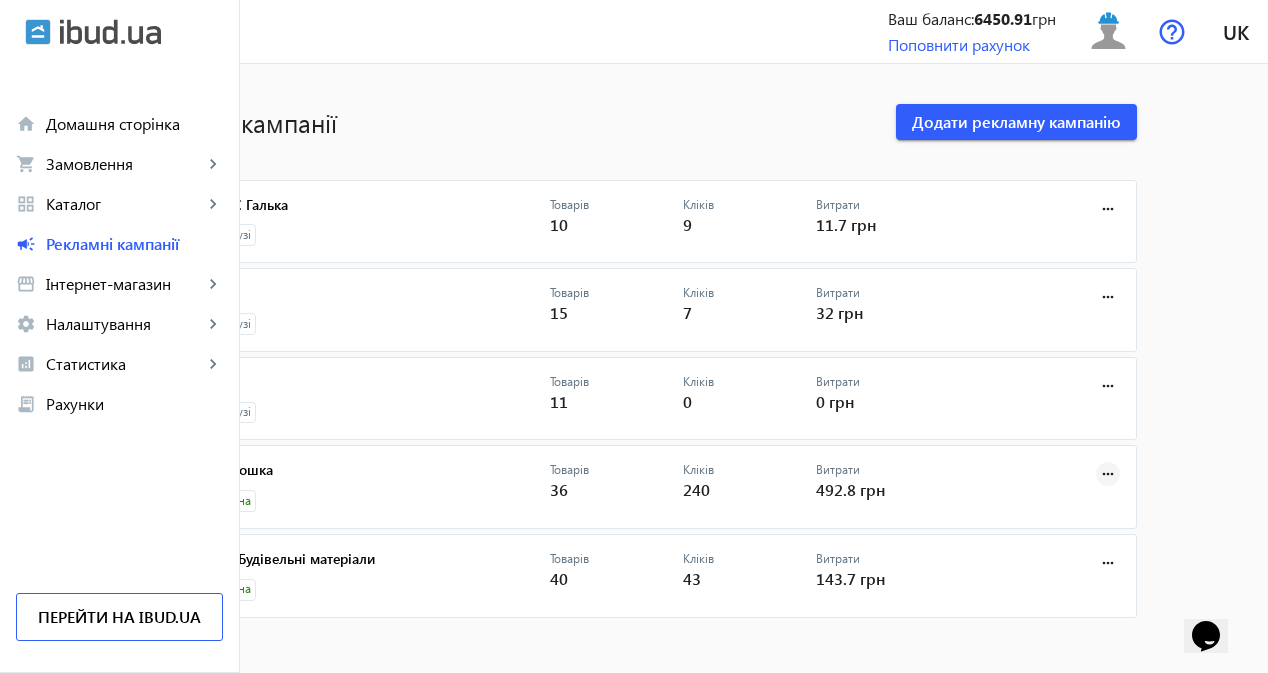 click on "more_horiz" at bounding box center (1108, 474) 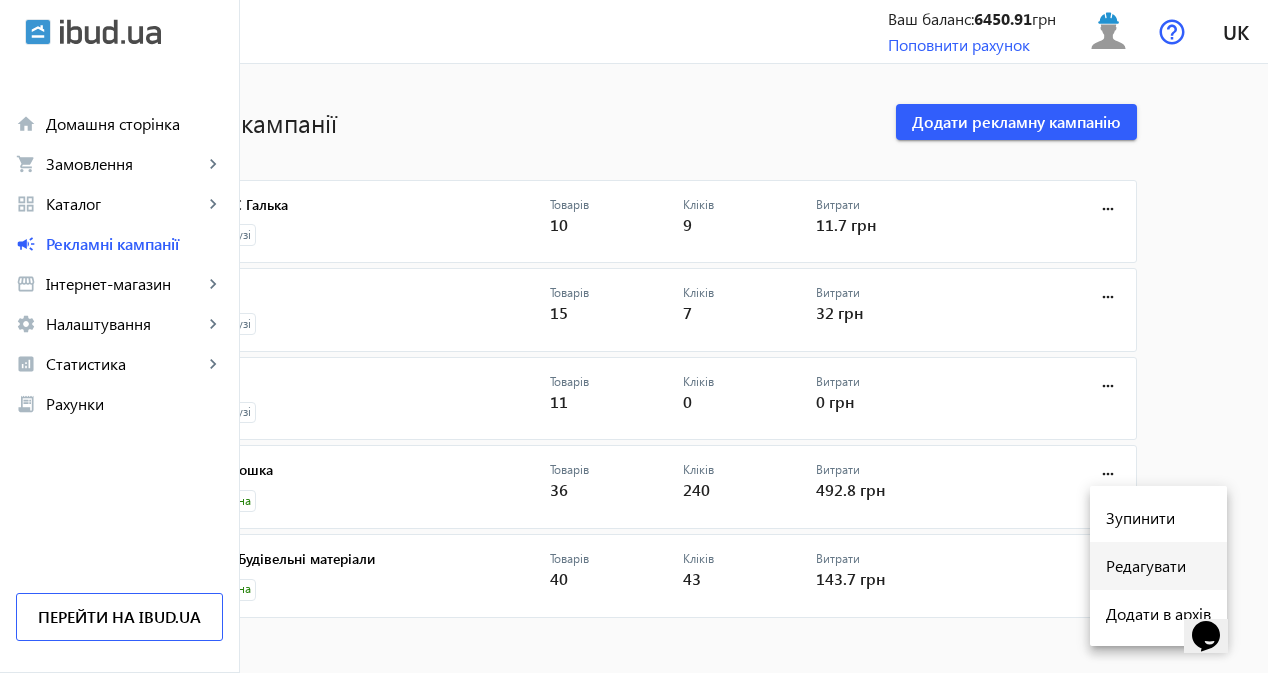 click on "Редагувати" at bounding box center (1158, 566) 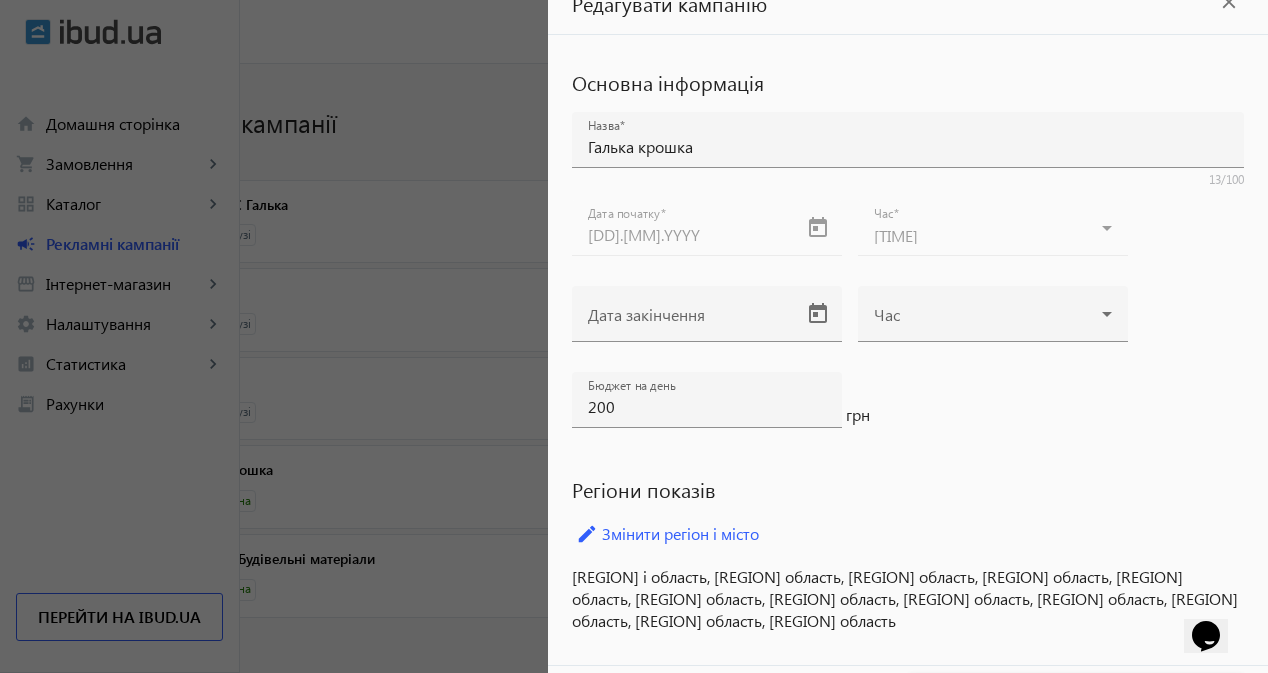 scroll, scrollTop: 75, scrollLeft: 0, axis: vertical 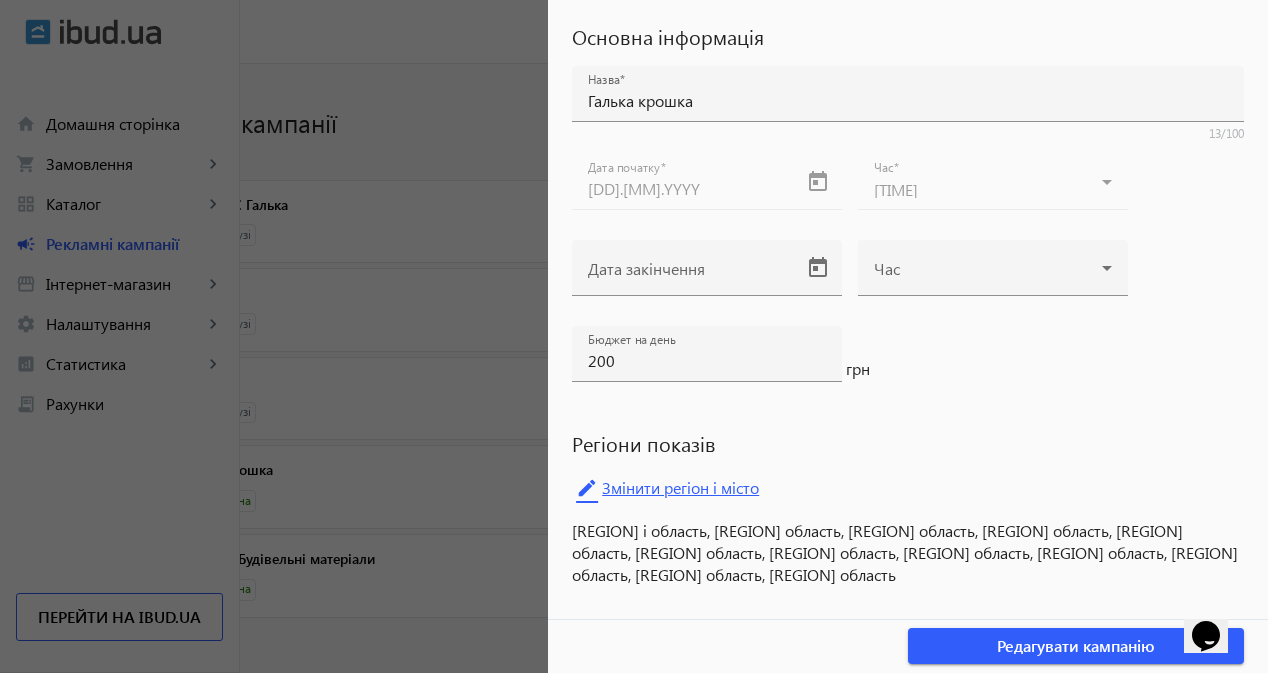 click on "edit Змінити регіон і місто" 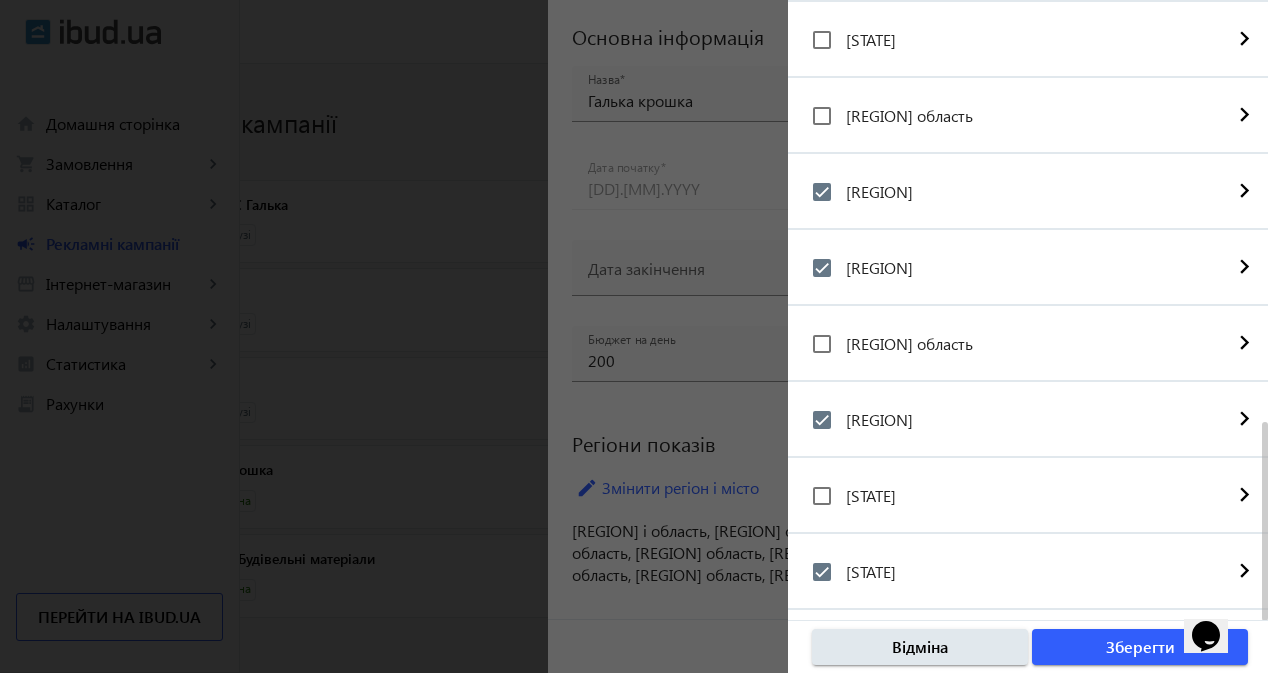 scroll, scrollTop: 1000, scrollLeft: 0, axis: vertical 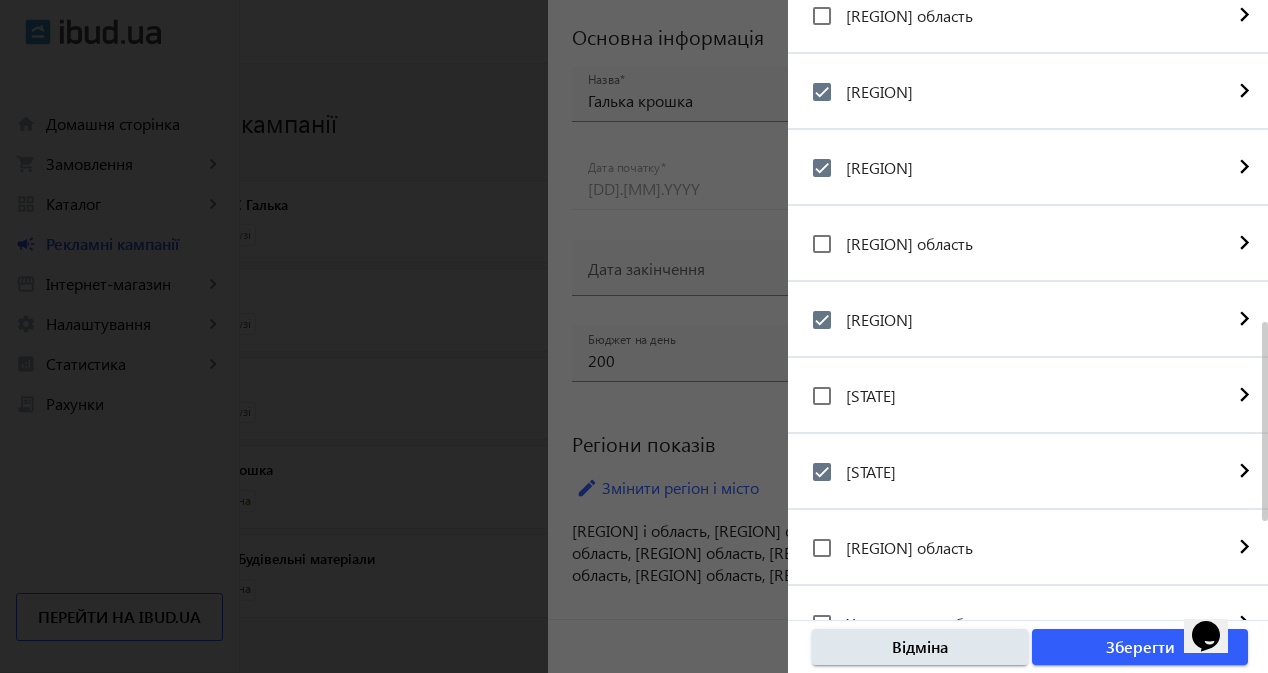 click on "Харківська область" at bounding box center (869, 472) 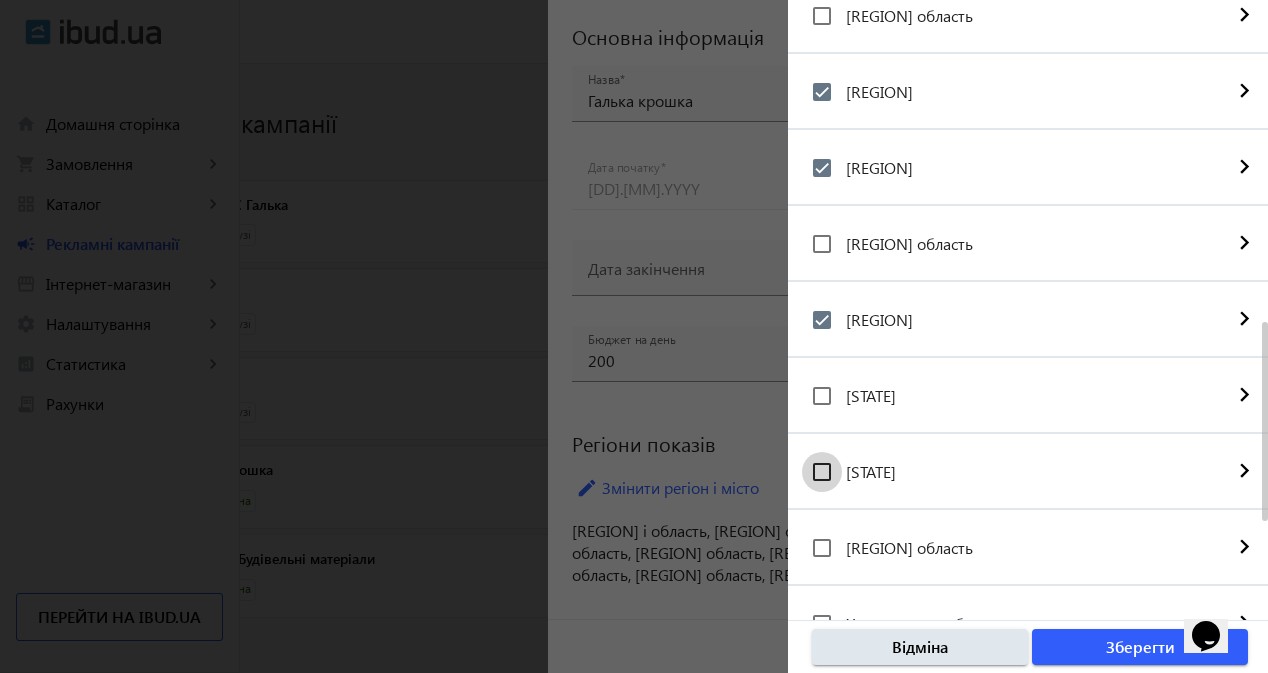 checkbox on "false" 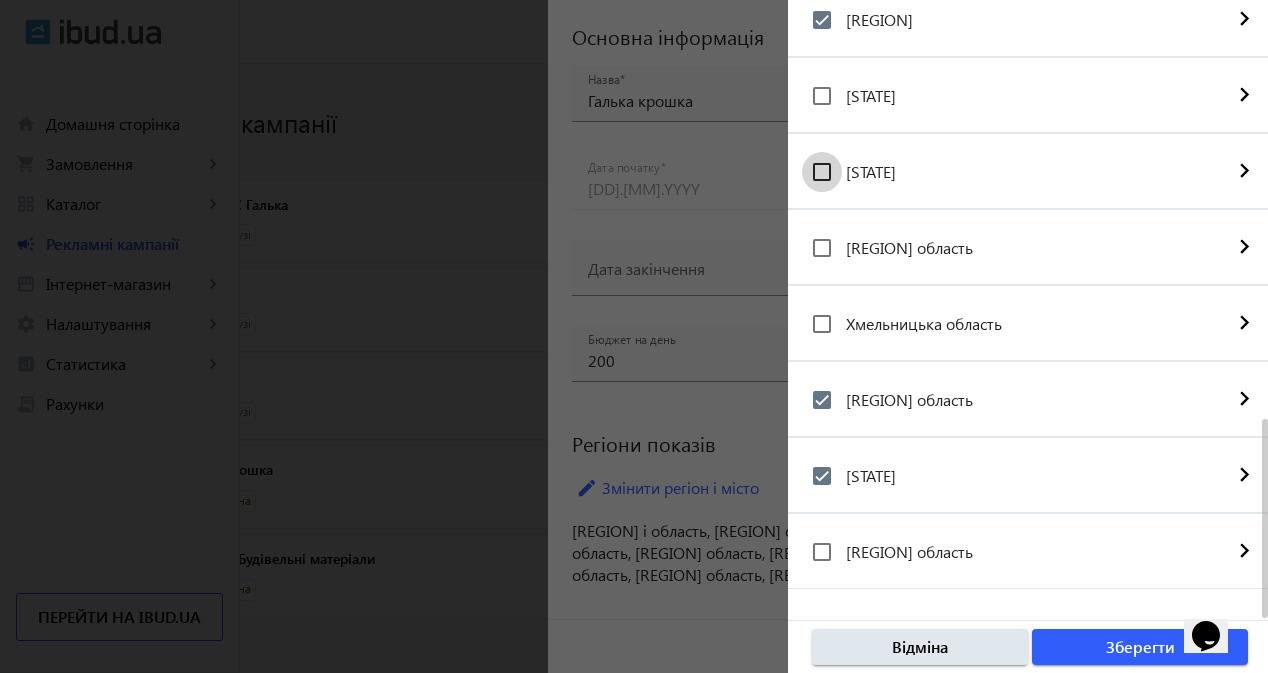 scroll, scrollTop: 1304, scrollLeft: 0, axis: vertical 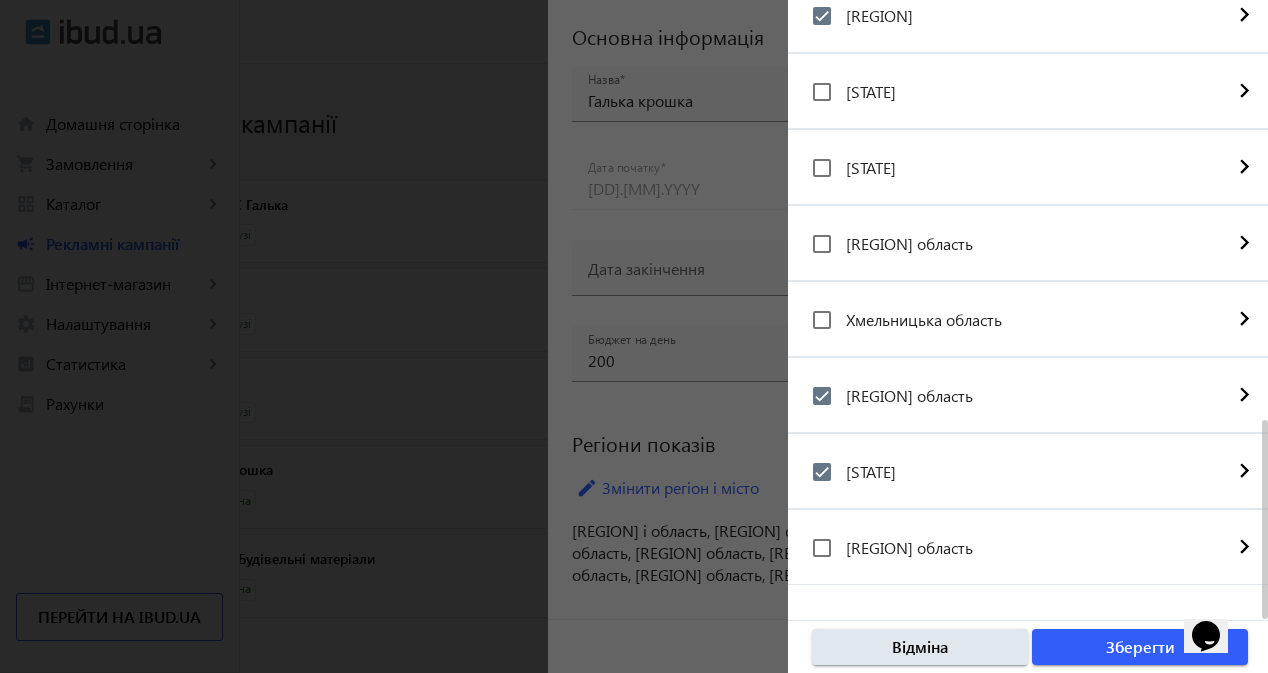 click on "Чернігівська область" at bounding box center (869, 472) 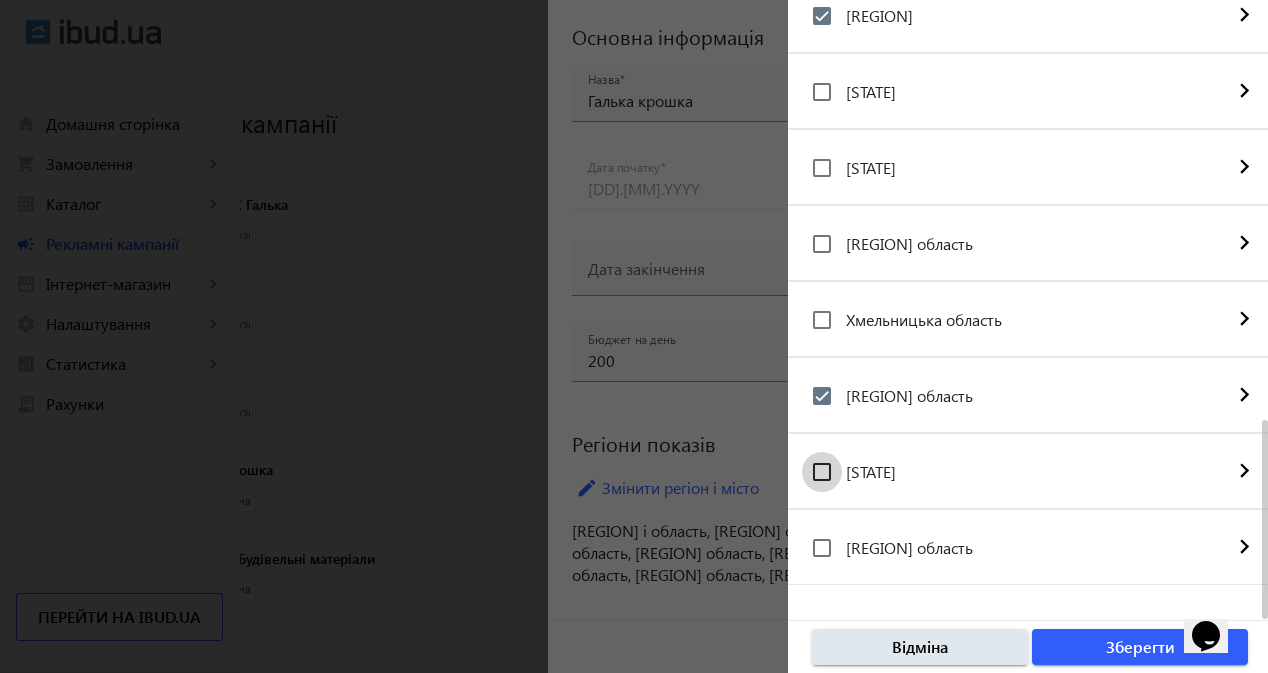 checkbox on "false" 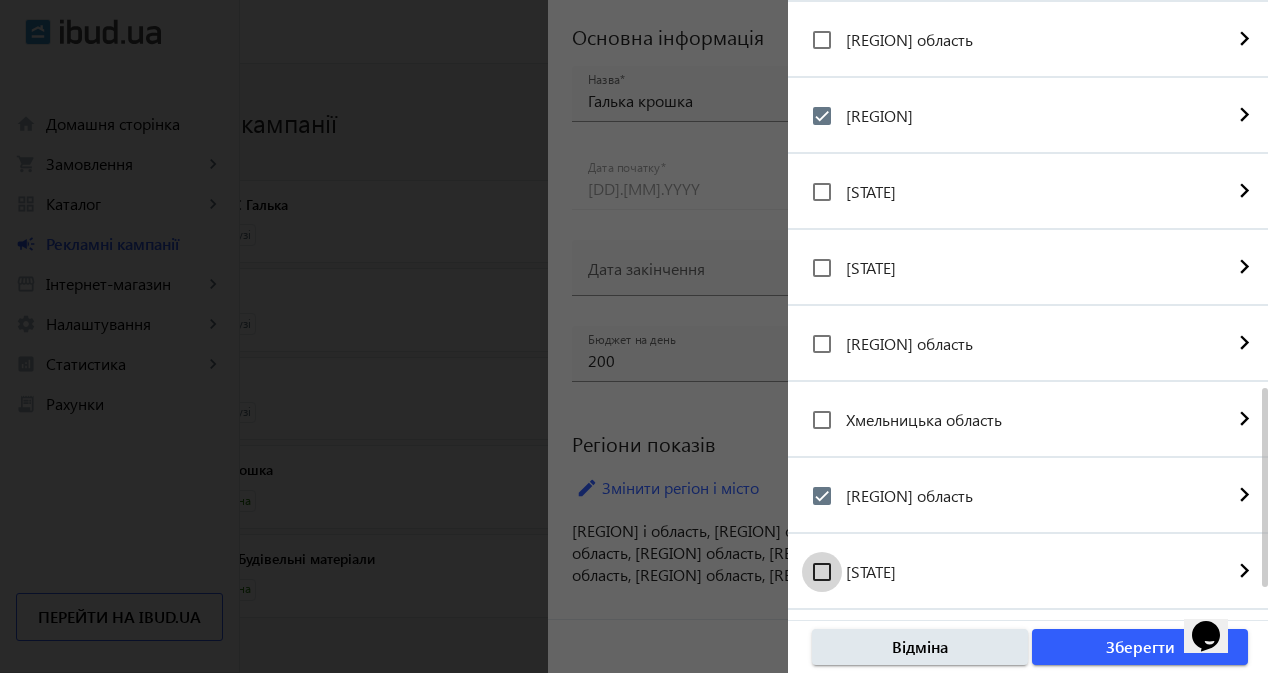 scroll, scrollTop: 1104, scrollLeft: 0, axis: vertical 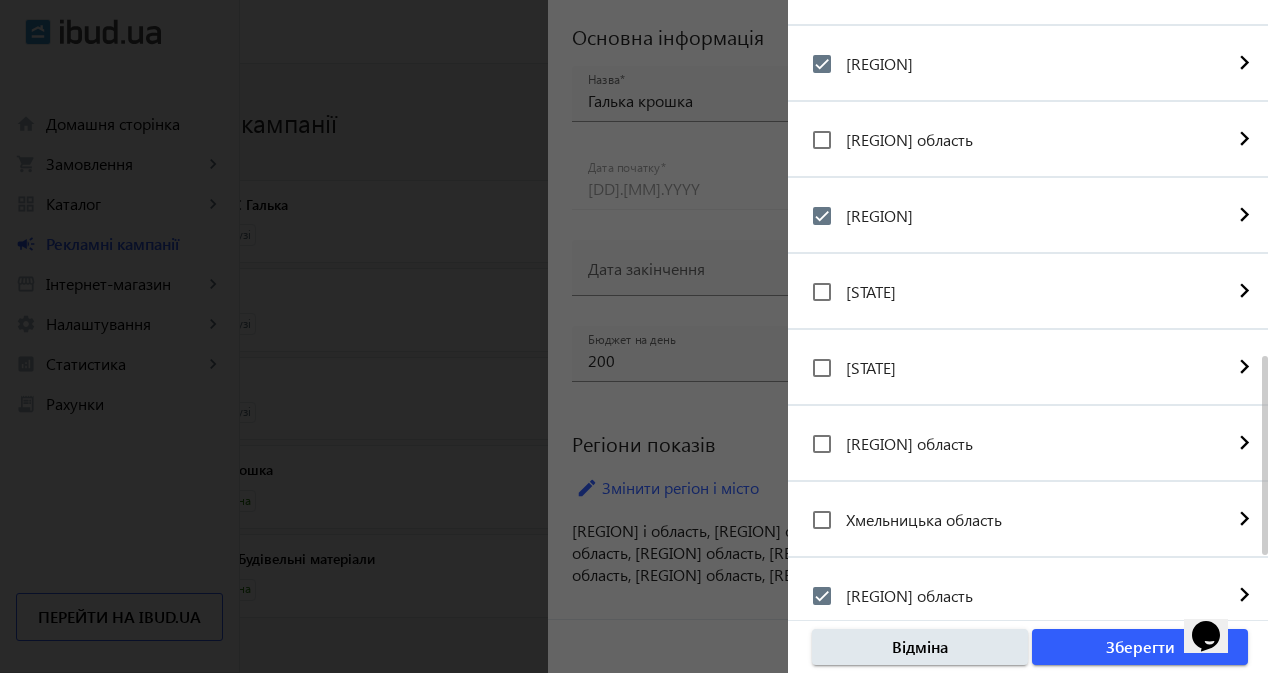 click on "Сумська область" at bounding box center (877, 216) 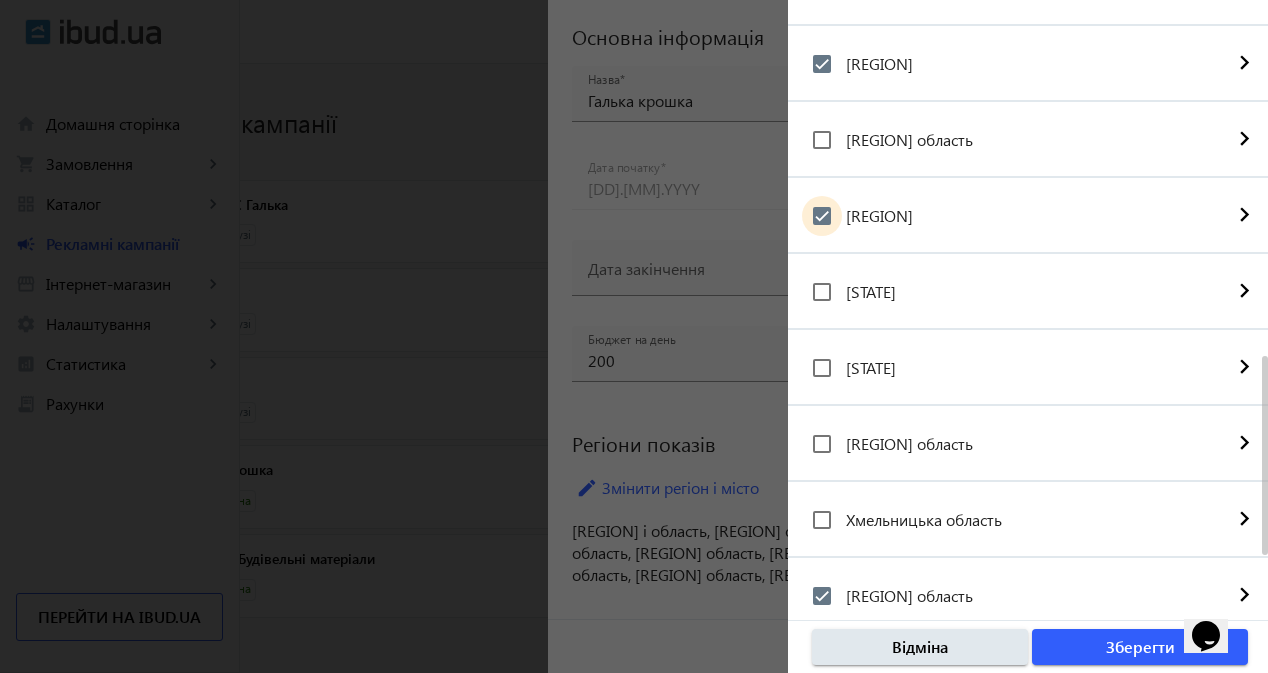 click on "Сумська область" at bounding box center [822, 216] 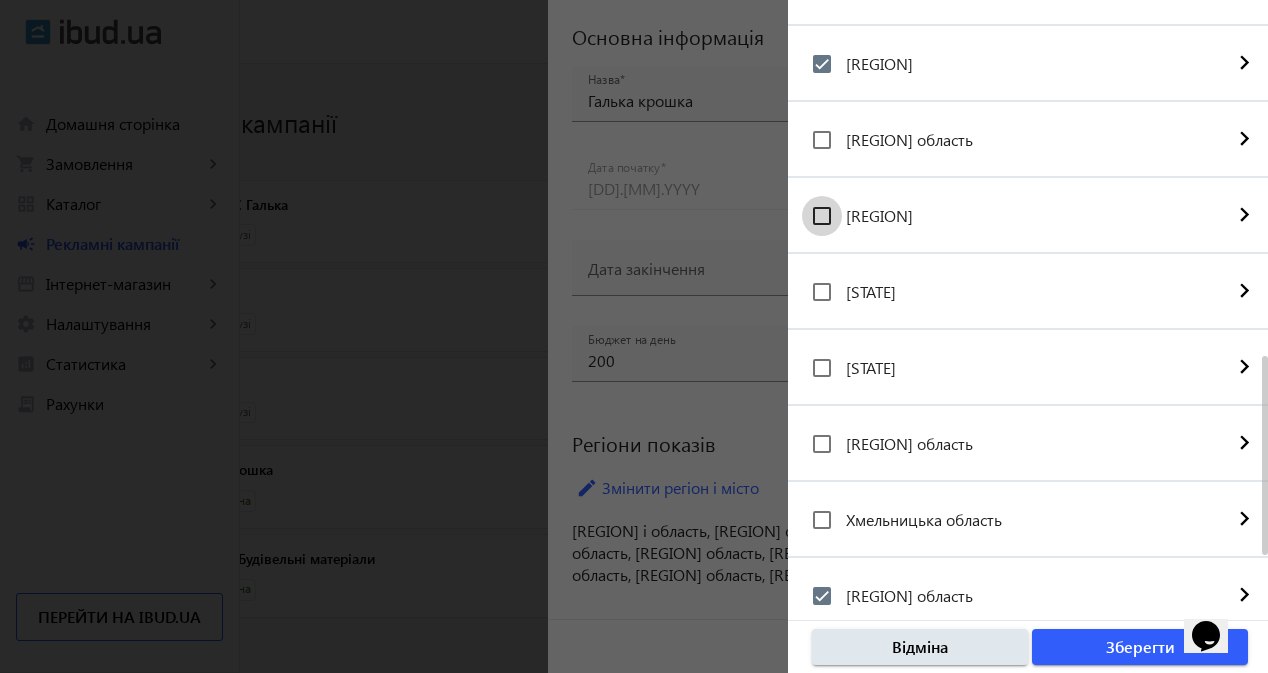 checkbox on "false" 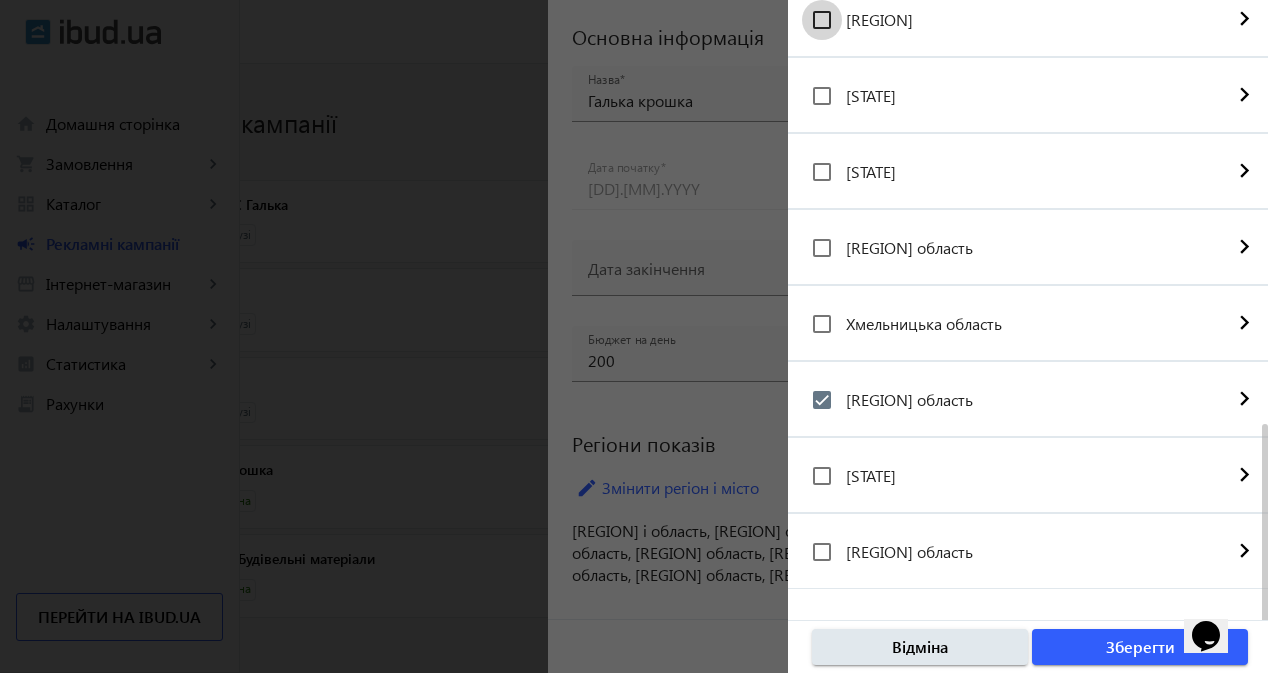 scroll, scrollTop: 1304, scrollLeft: 0, axis: vertical 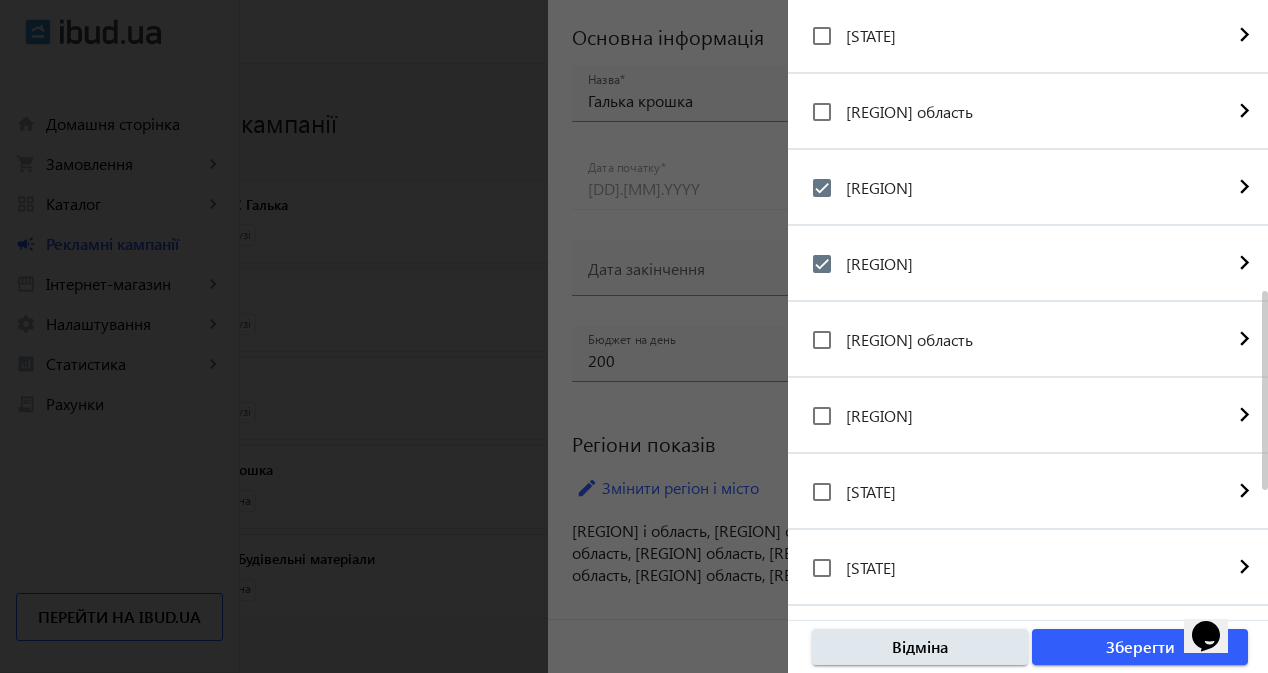 click on "Полтавська область" at bounding box center (877, 264) 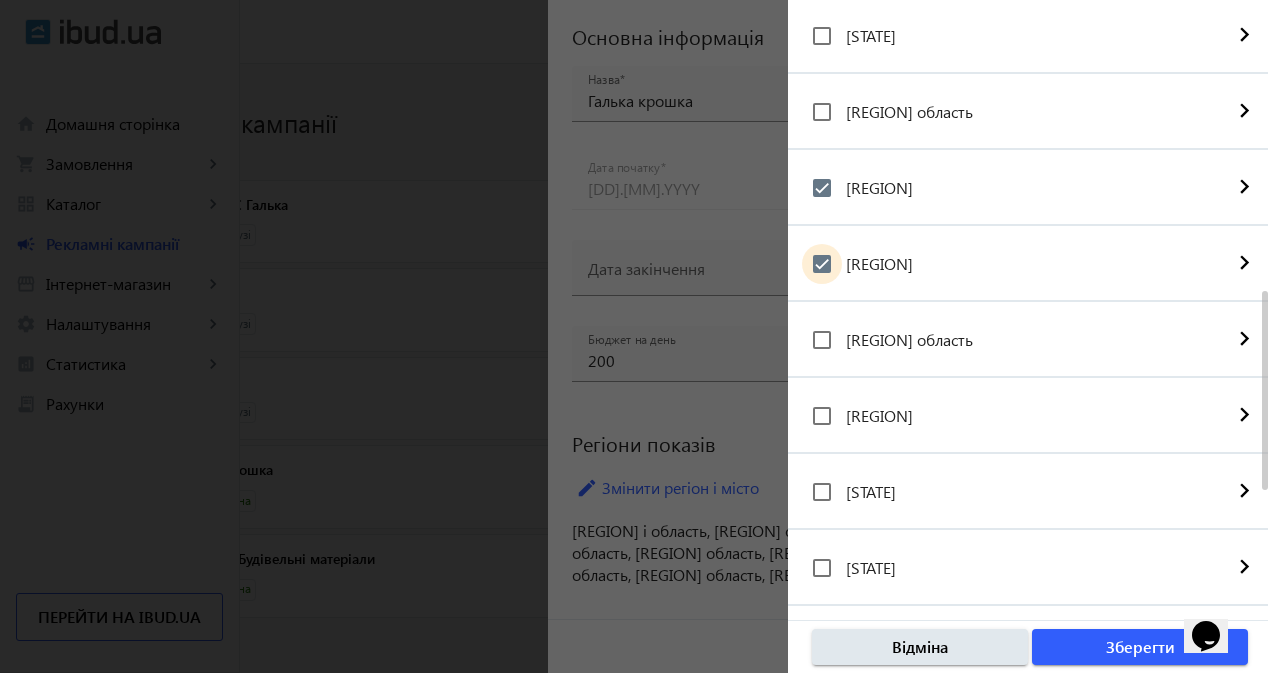 click on "Полтавська область" at bounding box center (822, 264) 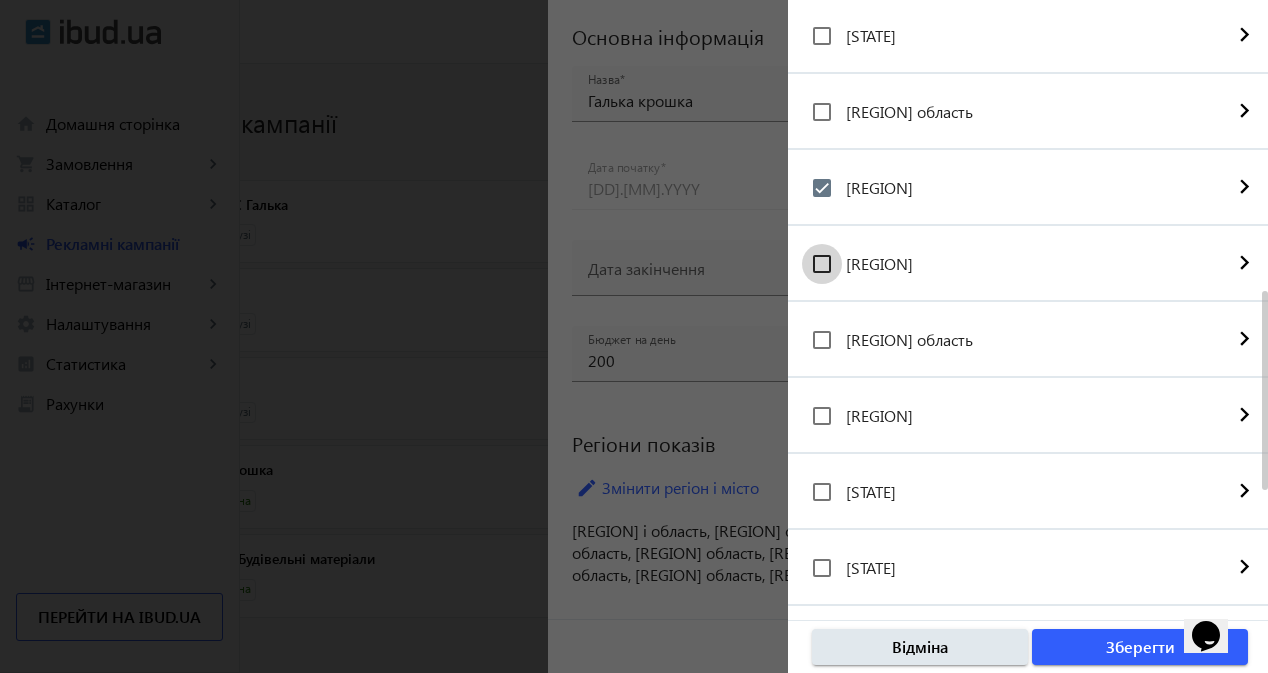 checkbox on "false" 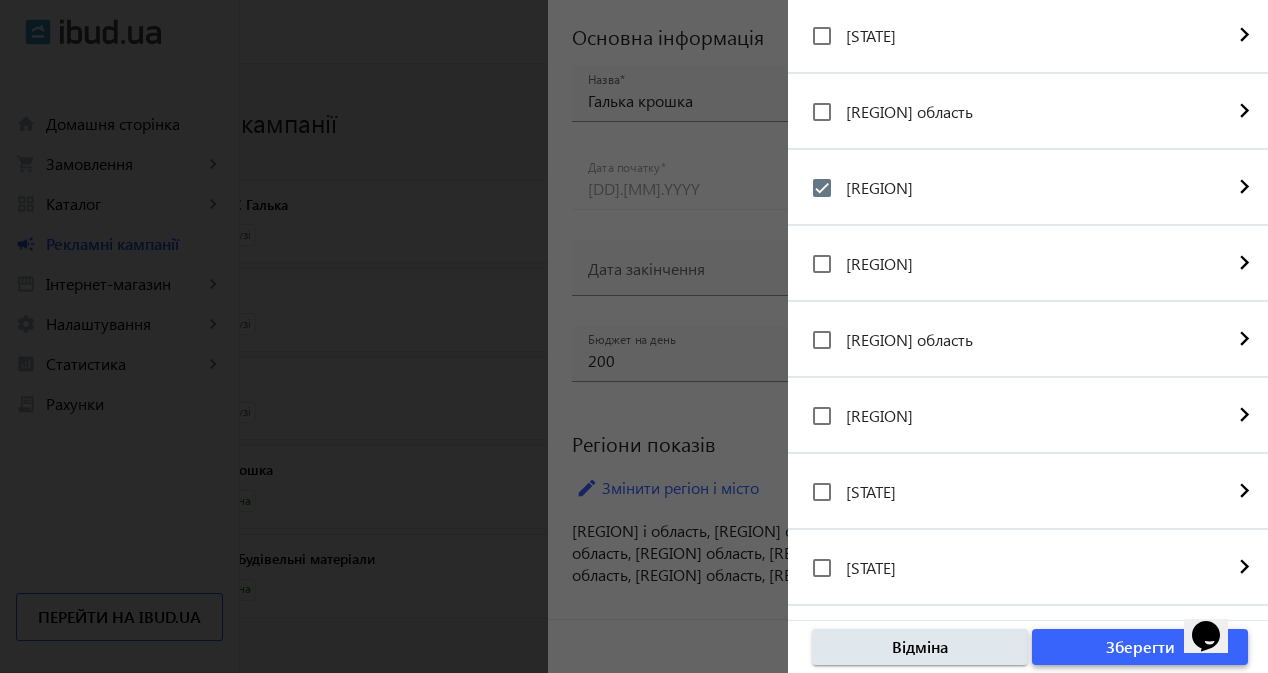 click 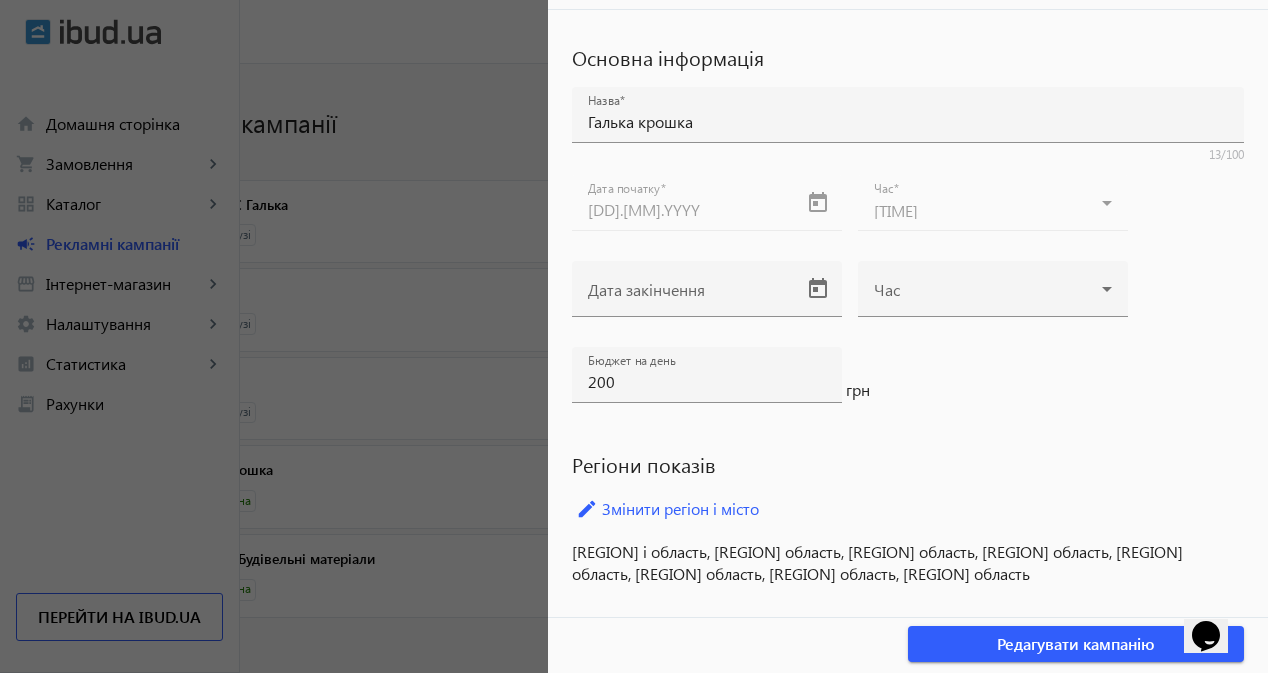 scroll, scrollTop: 52, scrollLeft: 0, axis: vertical 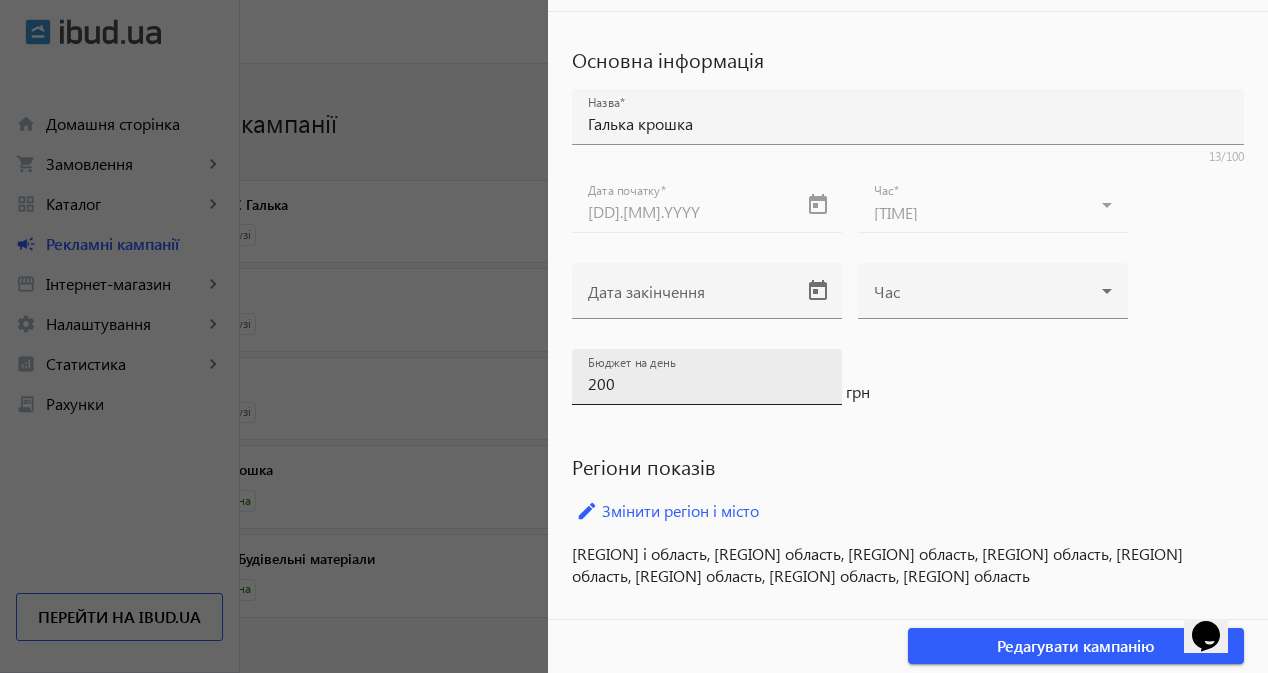 click on "200" at bounding box center (707, 383) 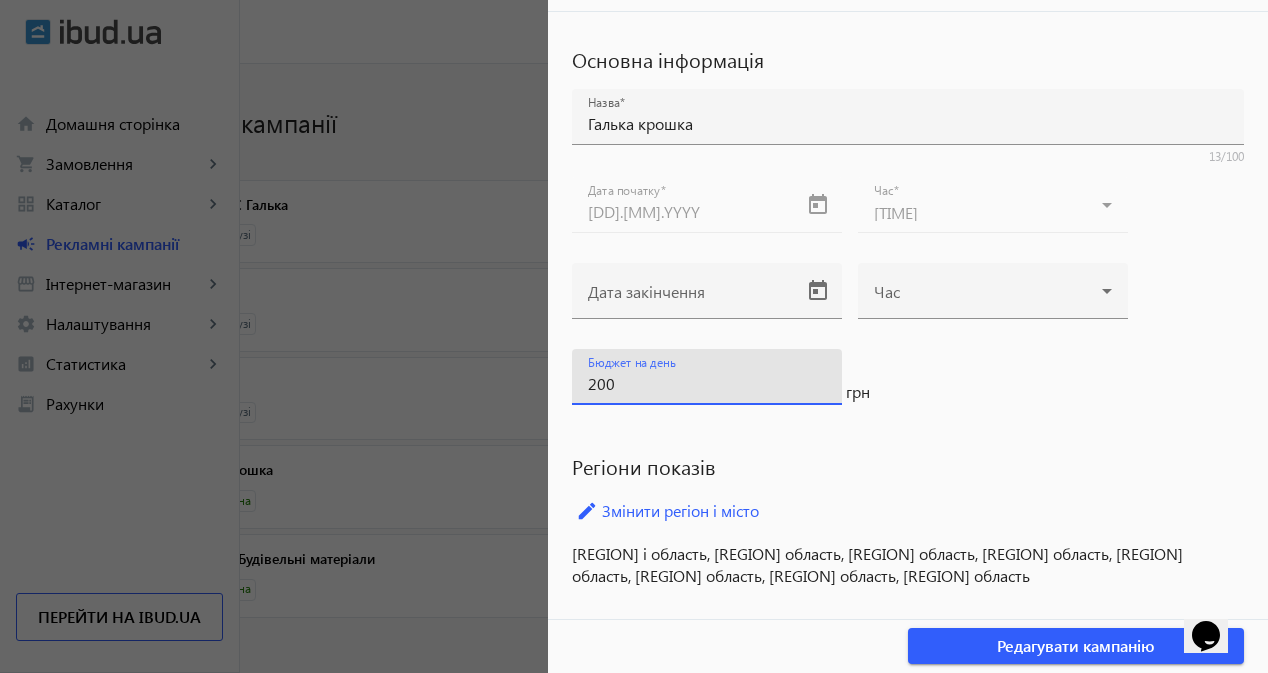 click on "200" at bounding box center (707, 383) 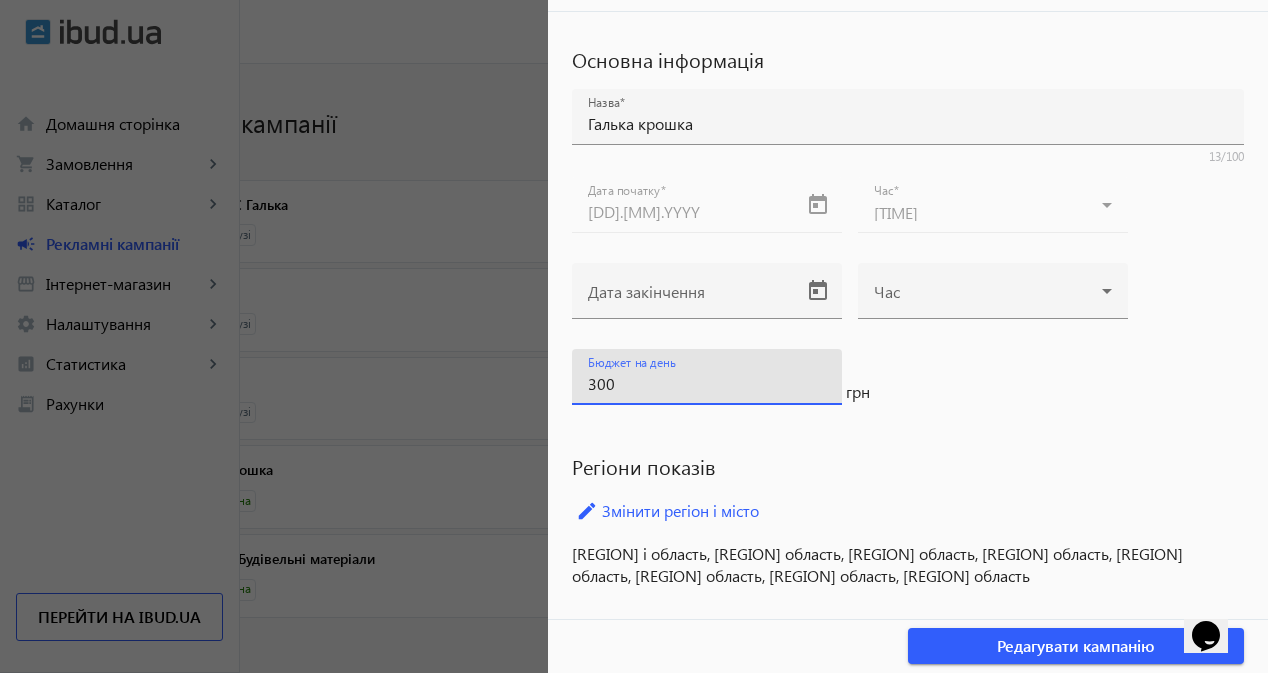 type on "300" 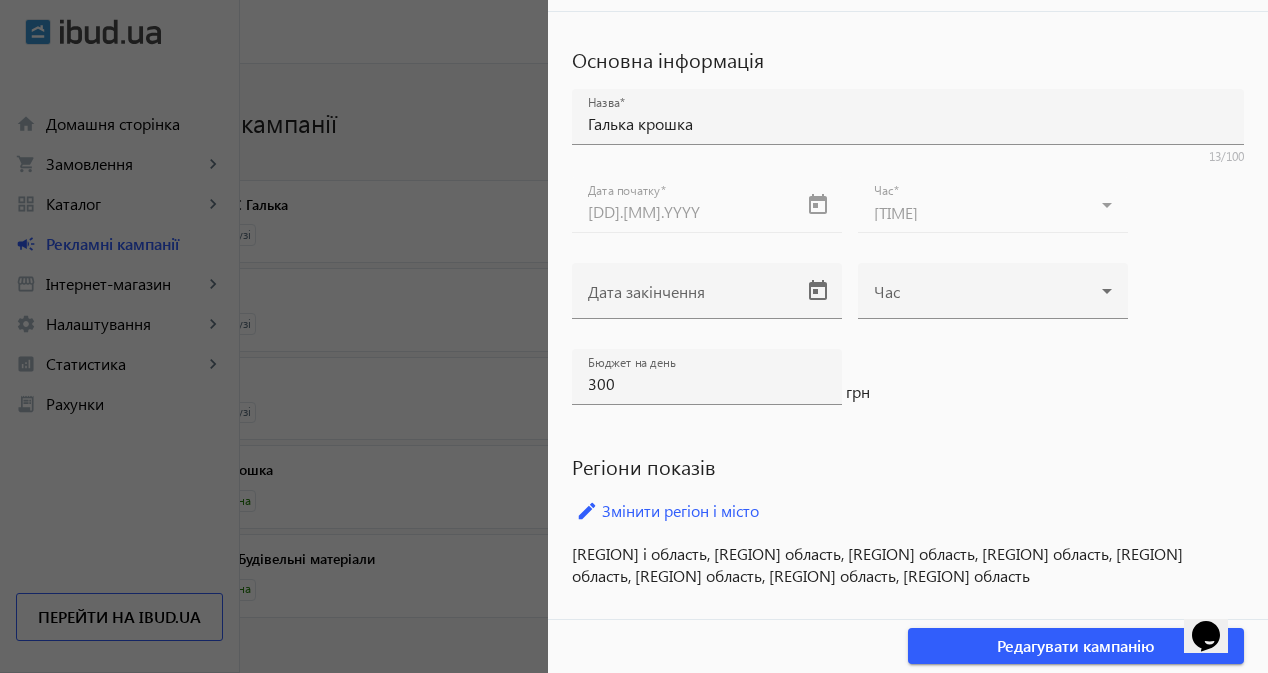 click on "Київ і область, Дніпропетровська область, Житомирська область, Запорізька область, Івано-Франківська область, Кіровоградська область, Одеська область, Черкаська область" 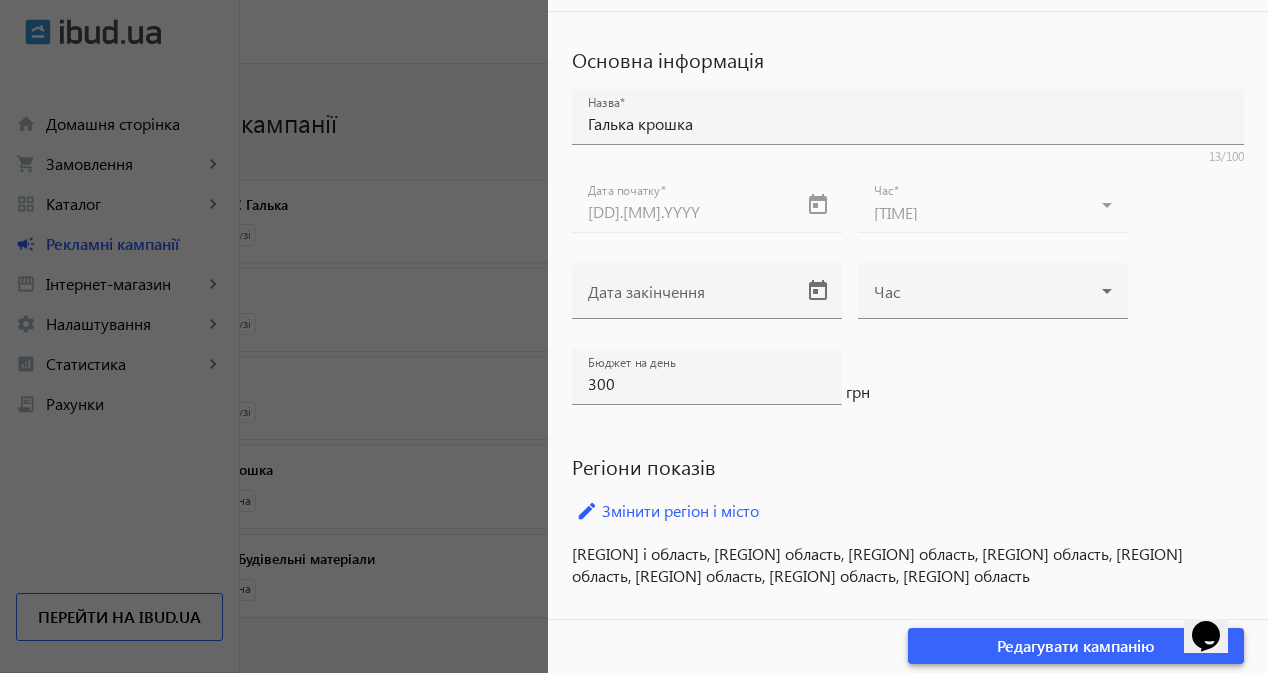 click on "Редагувати кампанію" 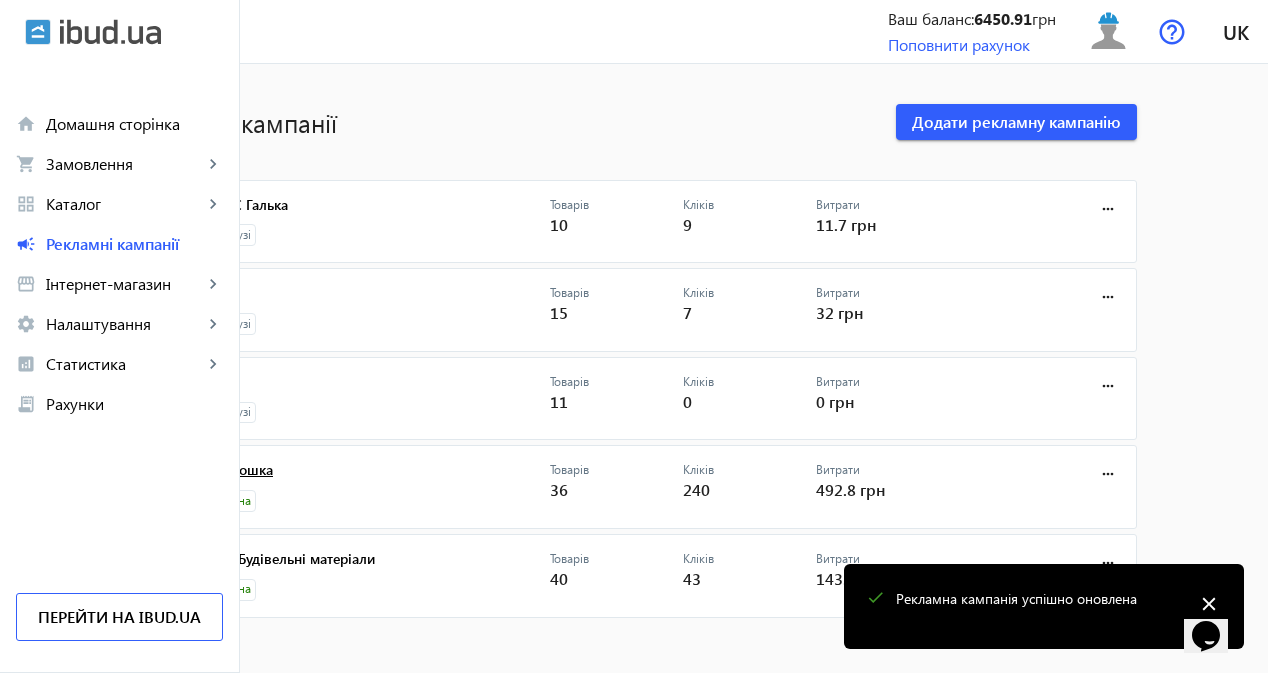 click on "Галька крошка" at bounding box center (364, 476) 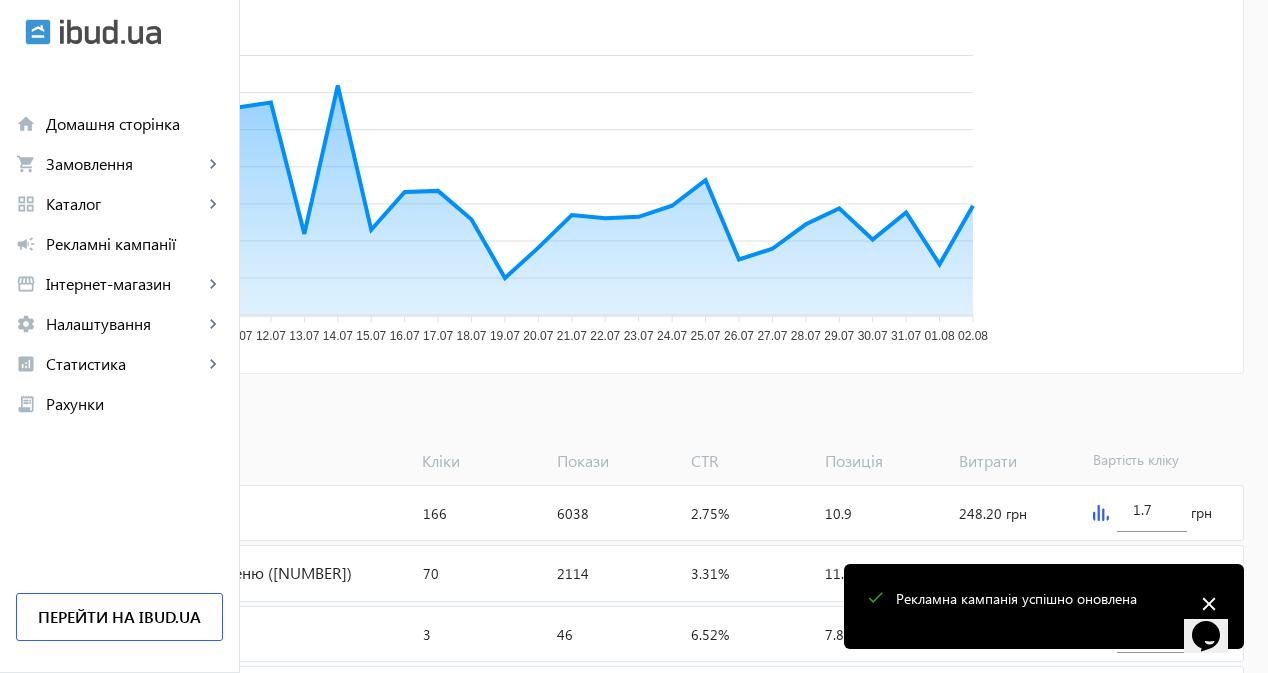 scroll, scrollTop: 492, scrollLeft: 0, axis: vertical 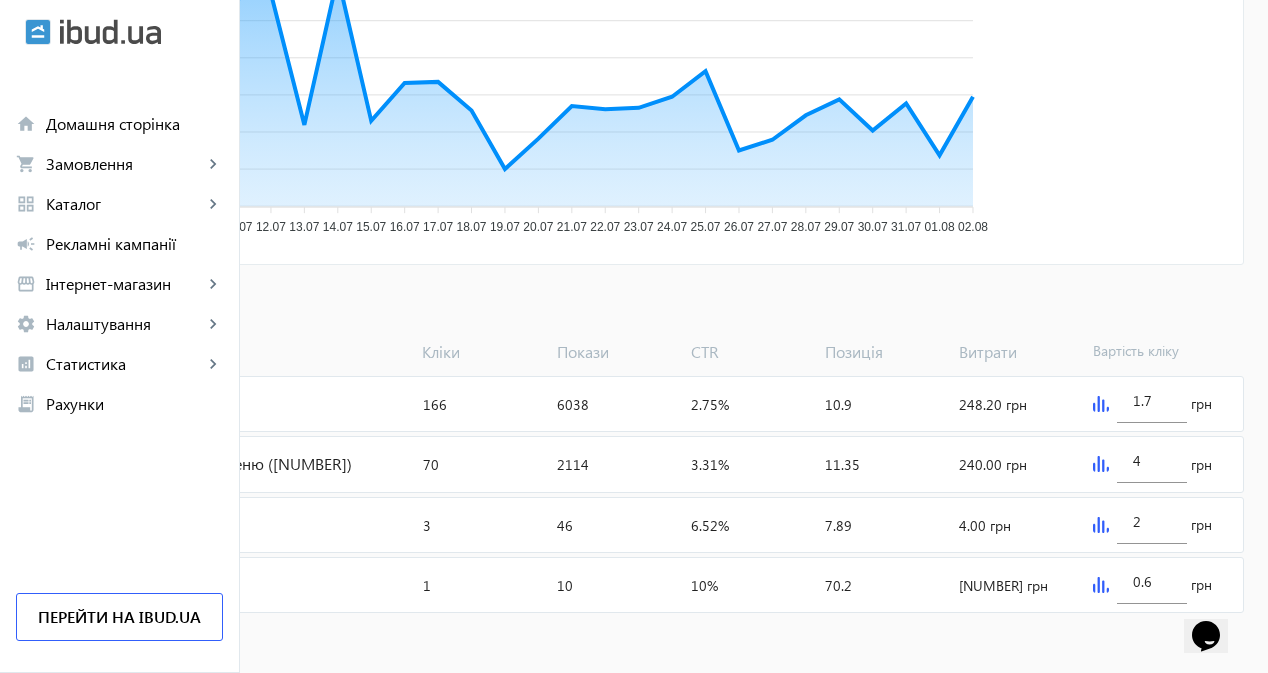 click 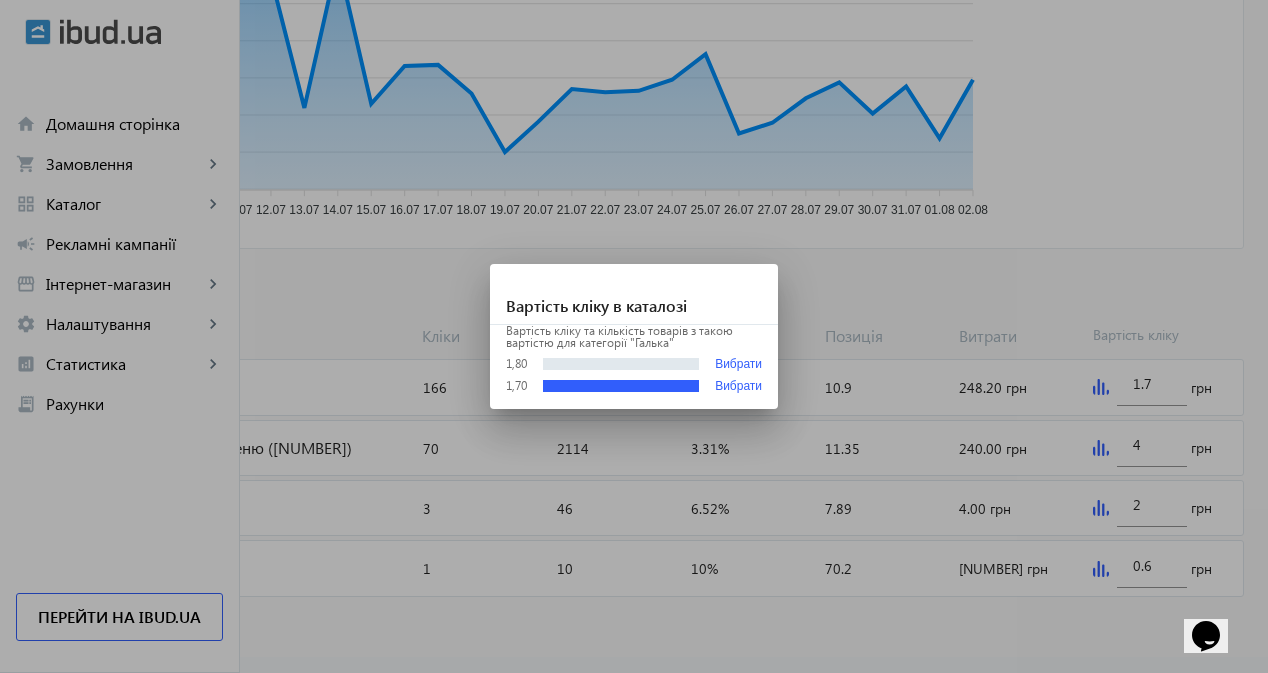 scroll, scrollTop: 0, scrollLeft: 0, axis: both 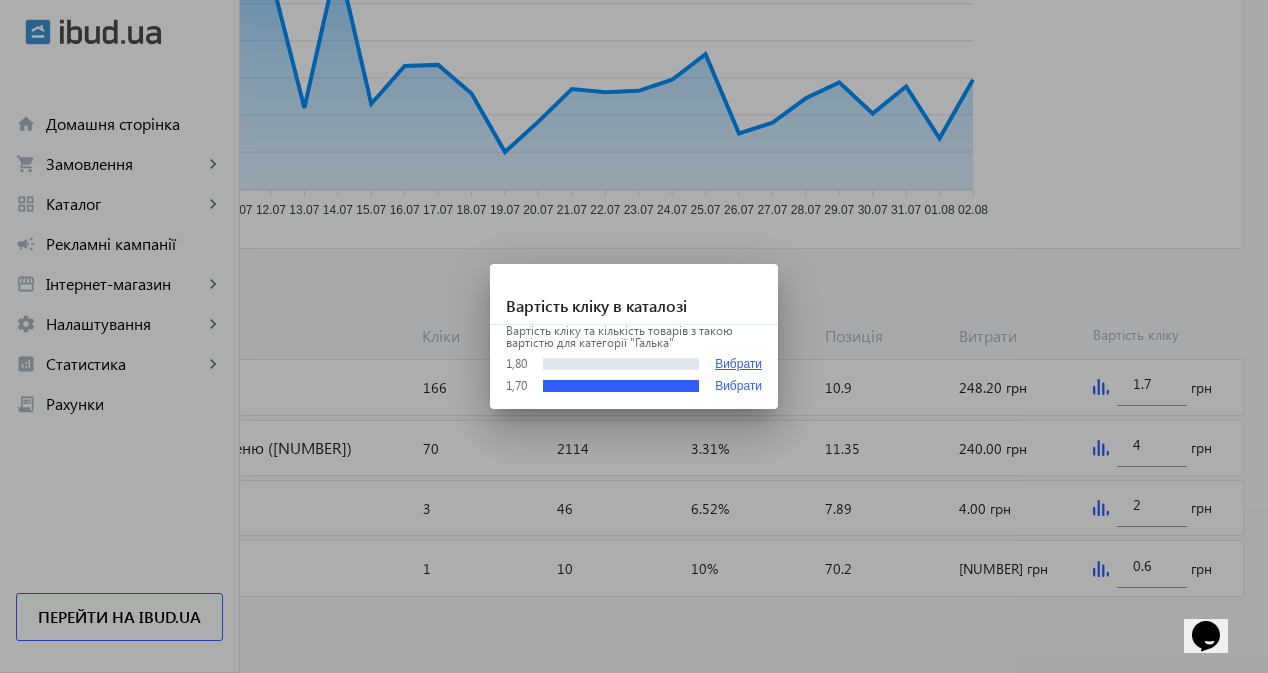 click on "Вибрати" at bounding box center [738, 364] 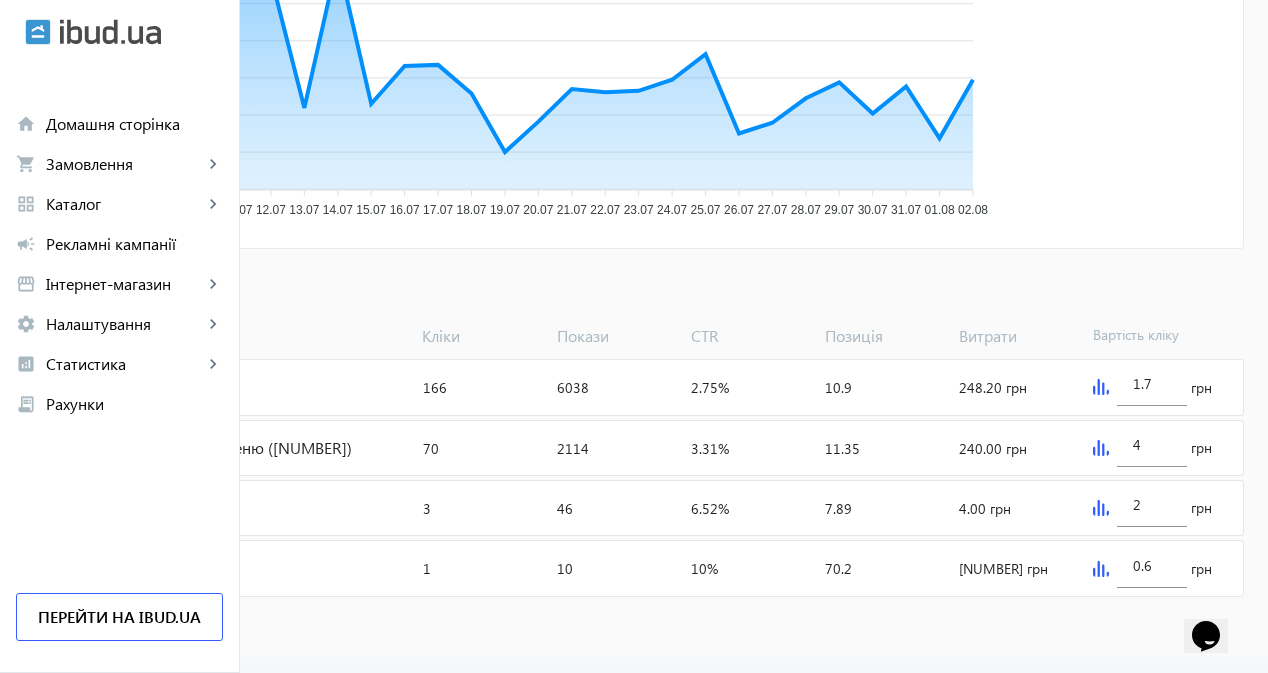 type on "1.8" 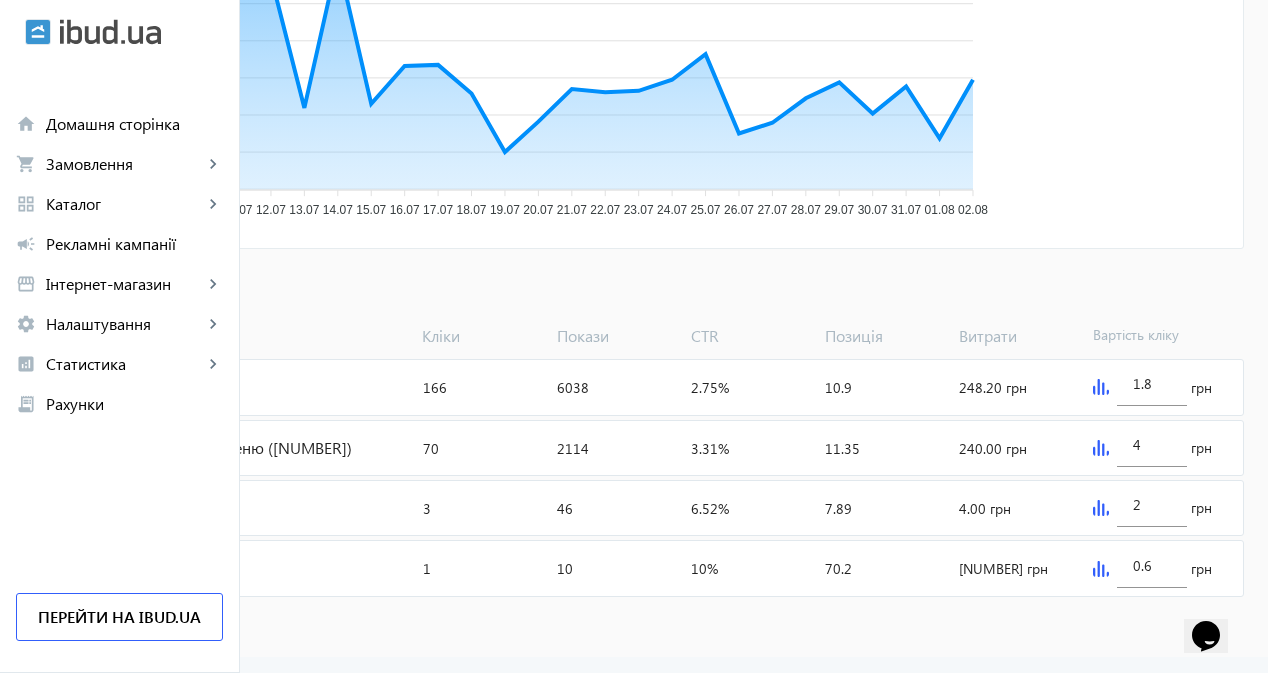 scroll, scrollTop: 492, scrollLeft: 0, axis: vertical 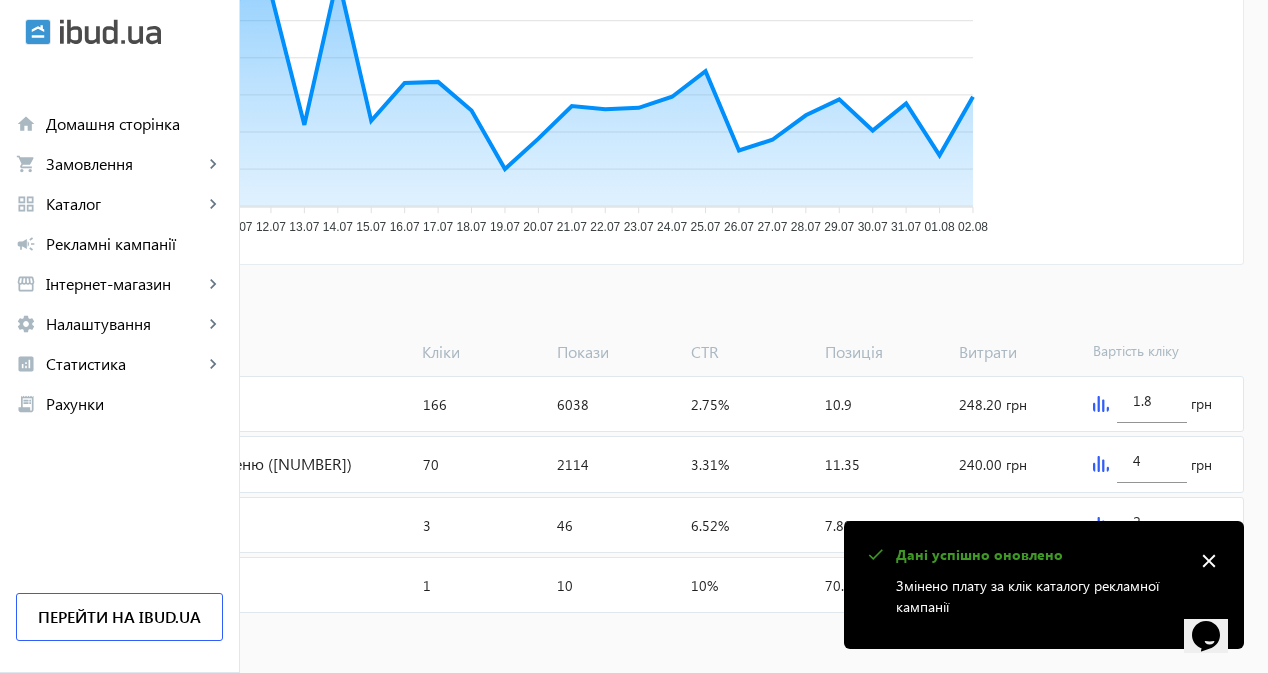 click 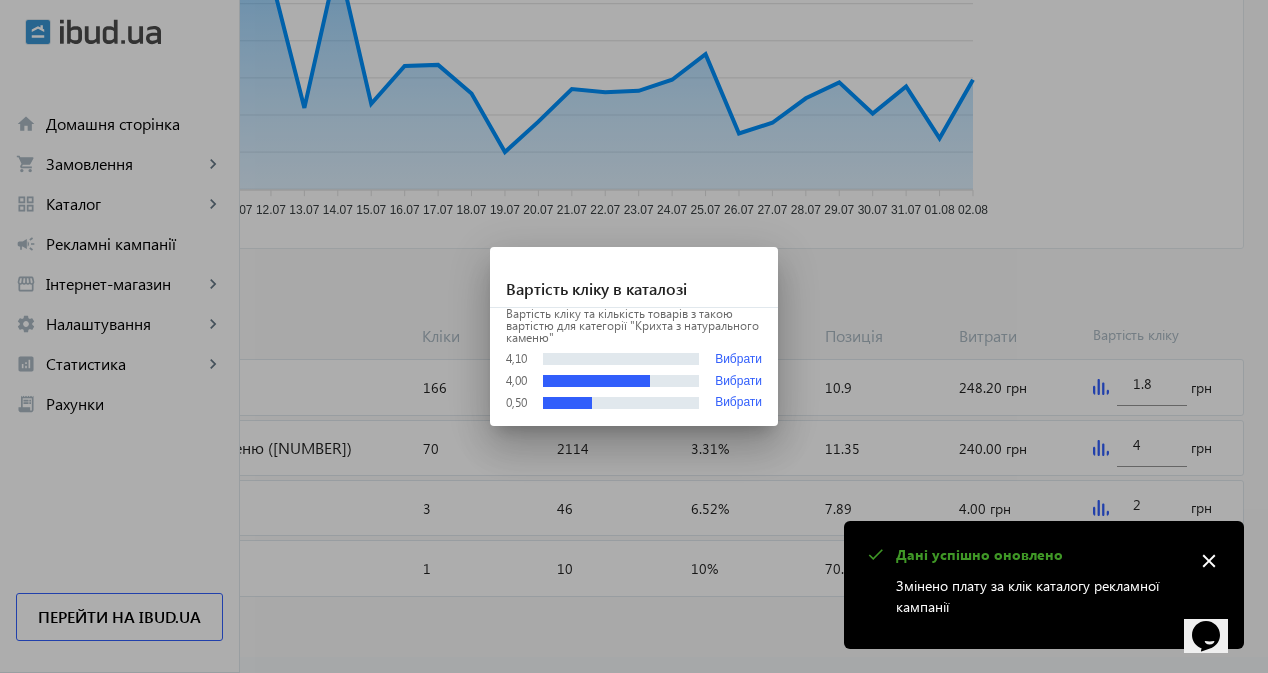 click at bounding box center (634, 336) 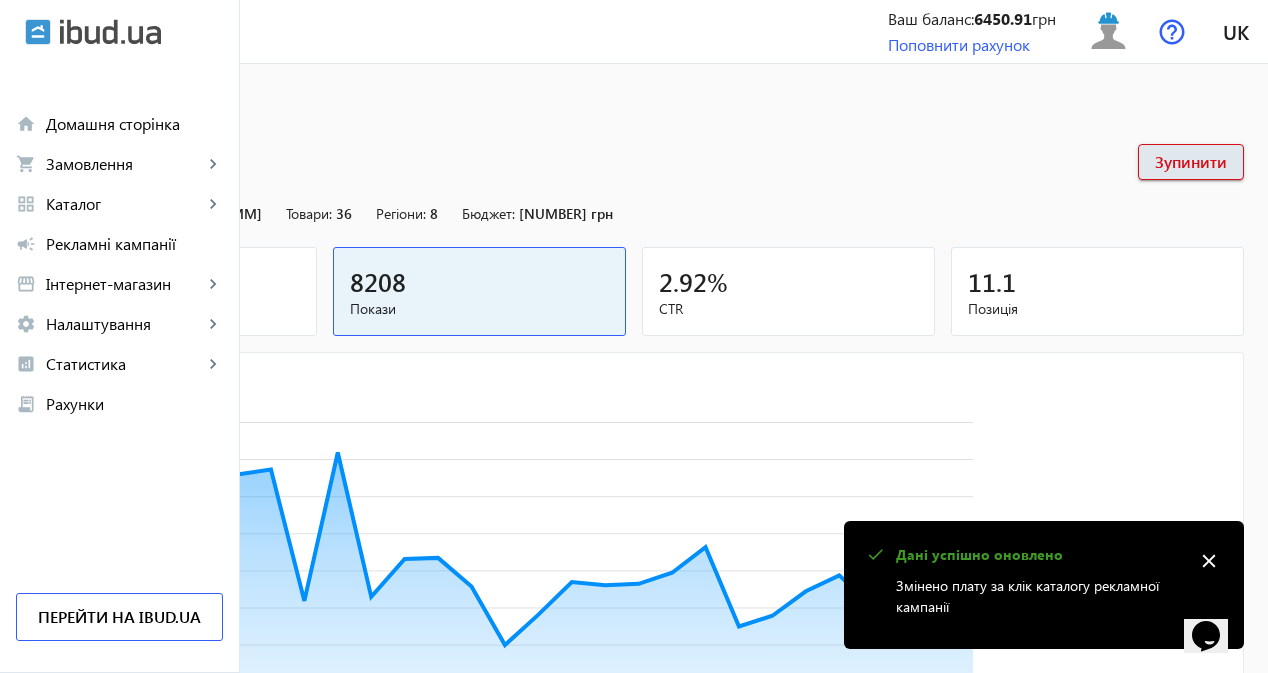 scroll, scrollTop: 492, scrollLeft: 0, axis: vertical 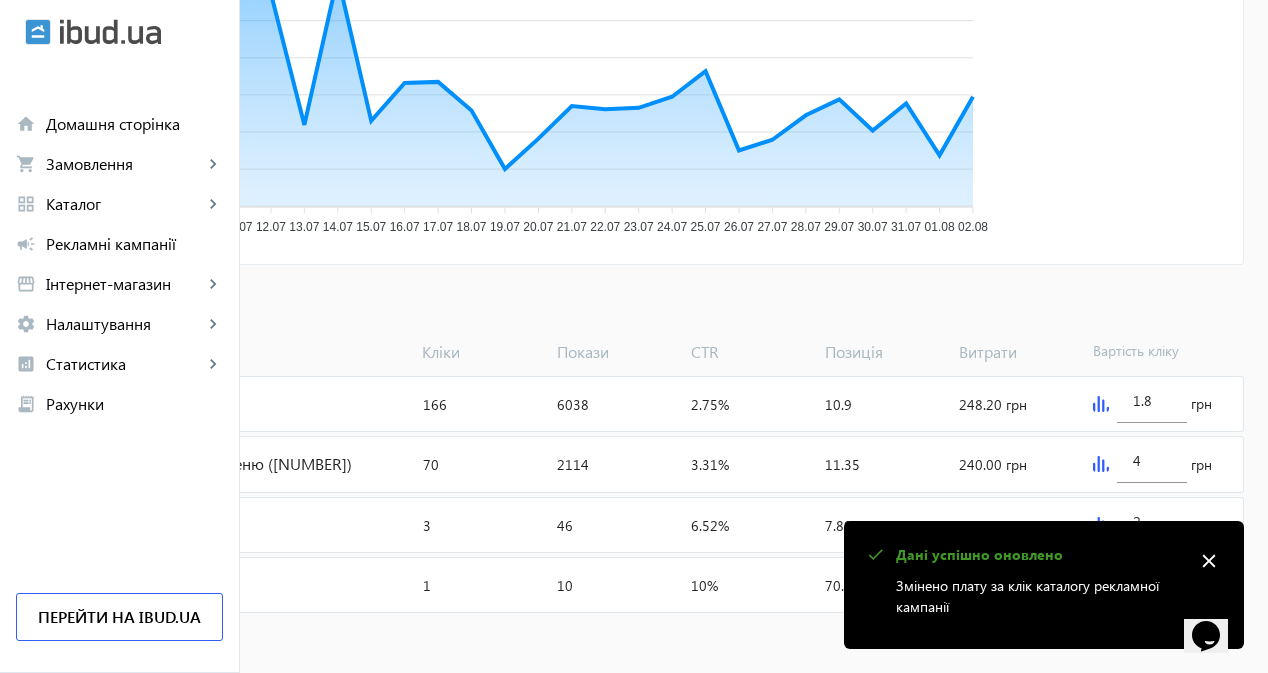 drag, startPoint x: 1213, startPoint y: 562, endPoint x: 1204, endPoint y: 552, distance: 13.453624 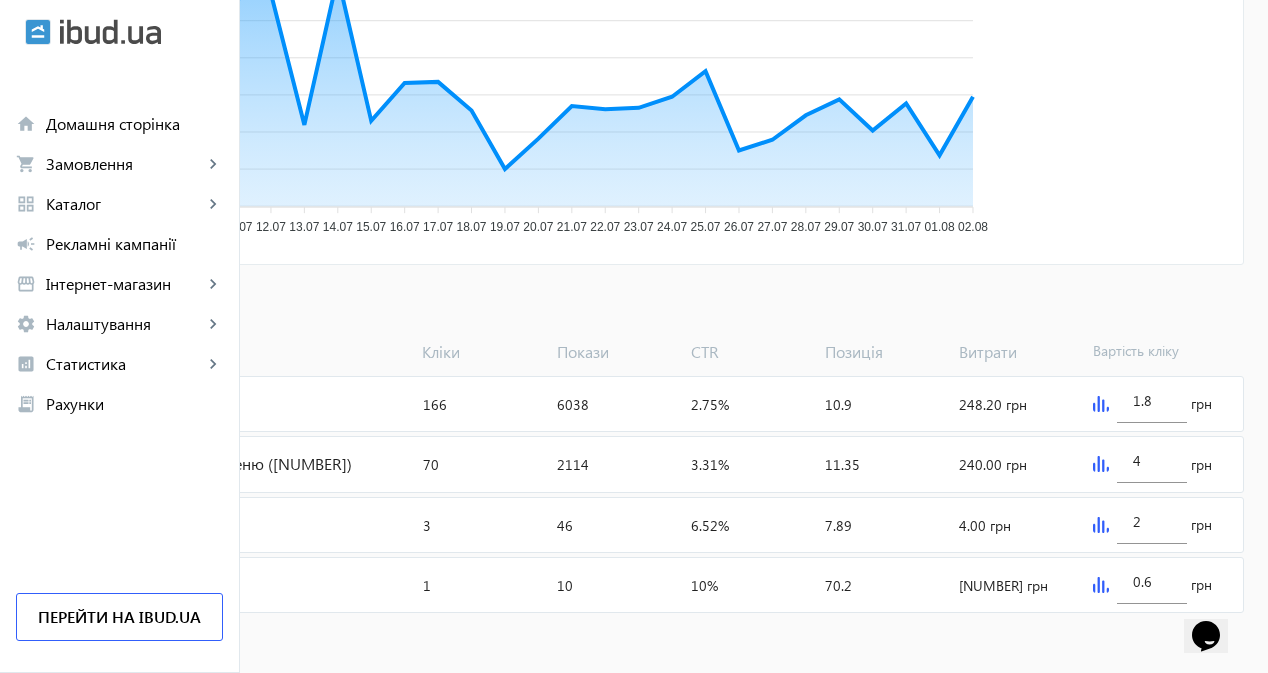 click 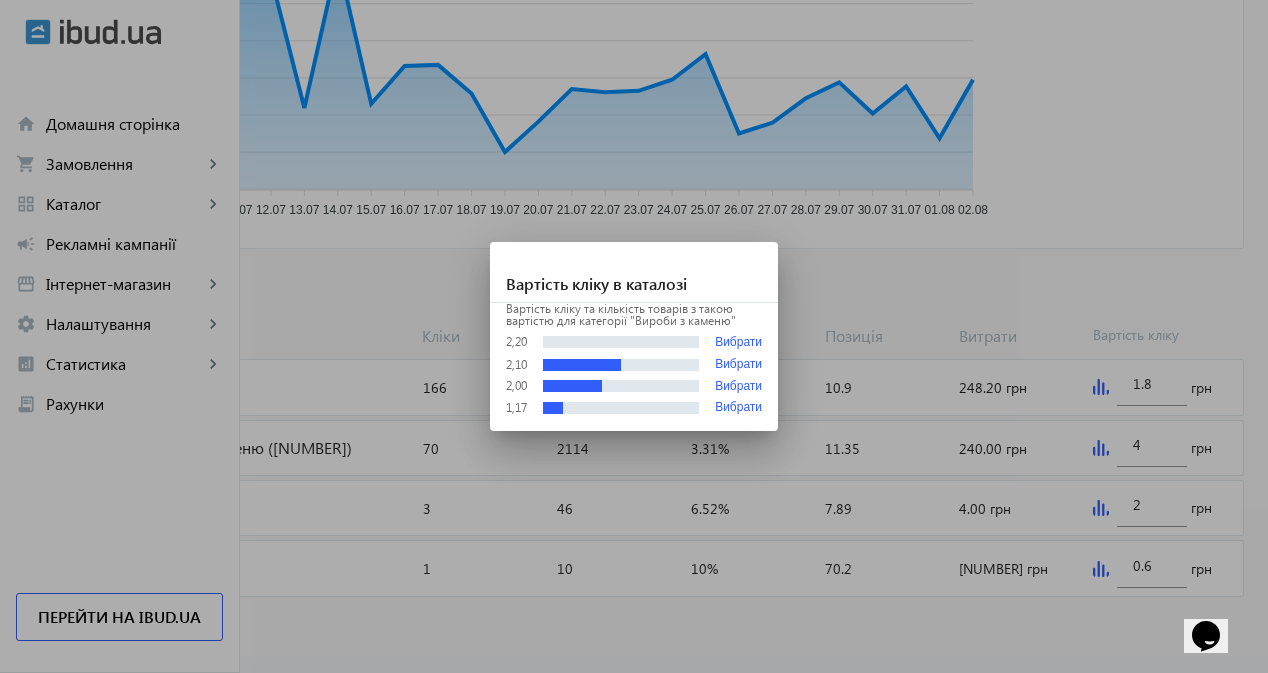 scroll, scrollTop: 0, scrollLeft: 0, axis: both 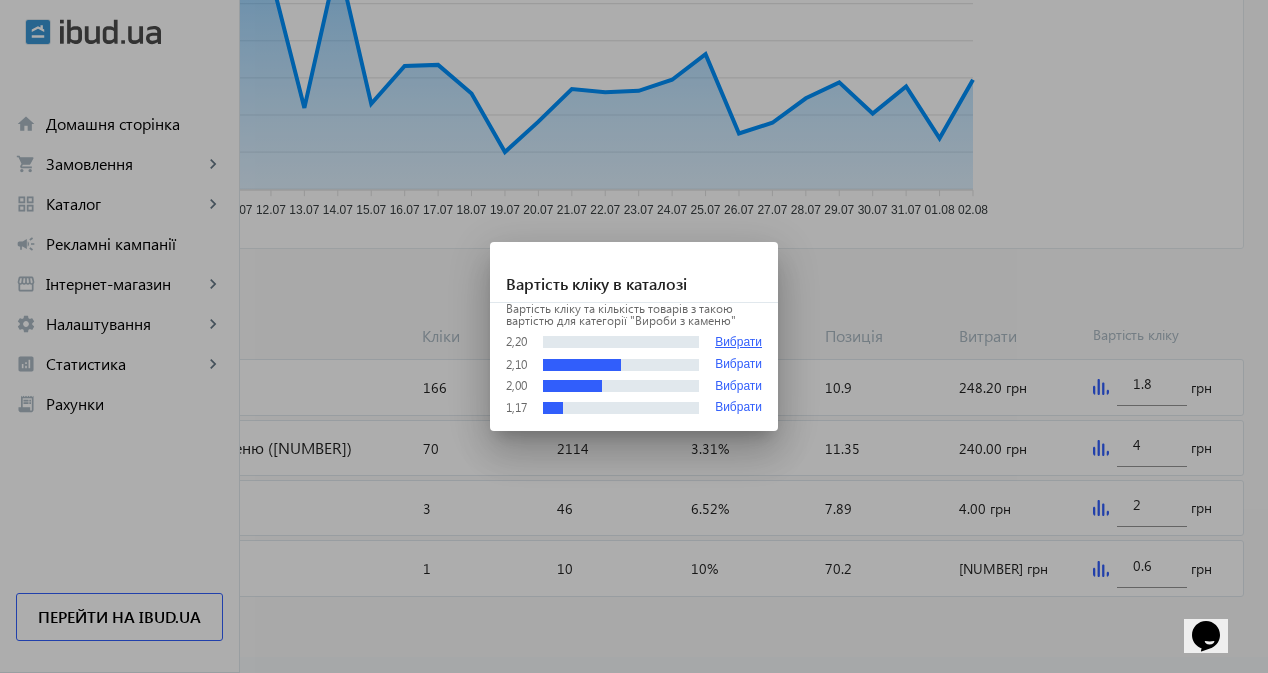 click on "Вибрати" at bounding box center (738, 342) 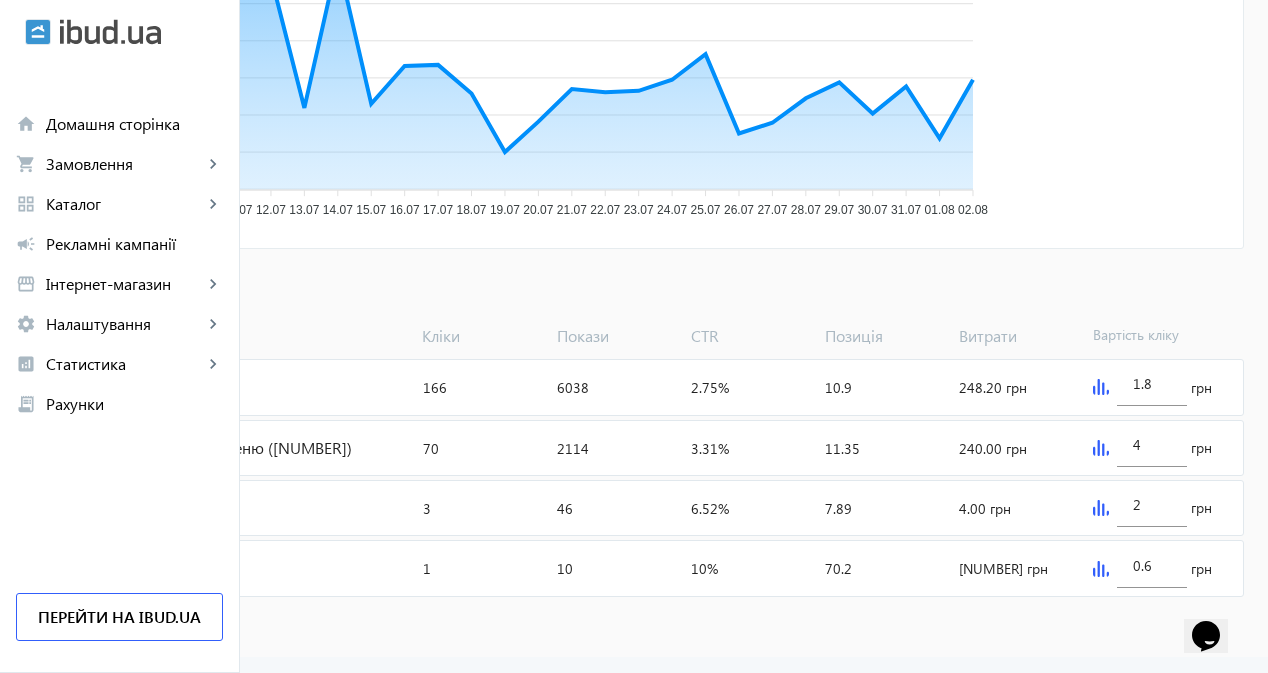 type on "2.2" 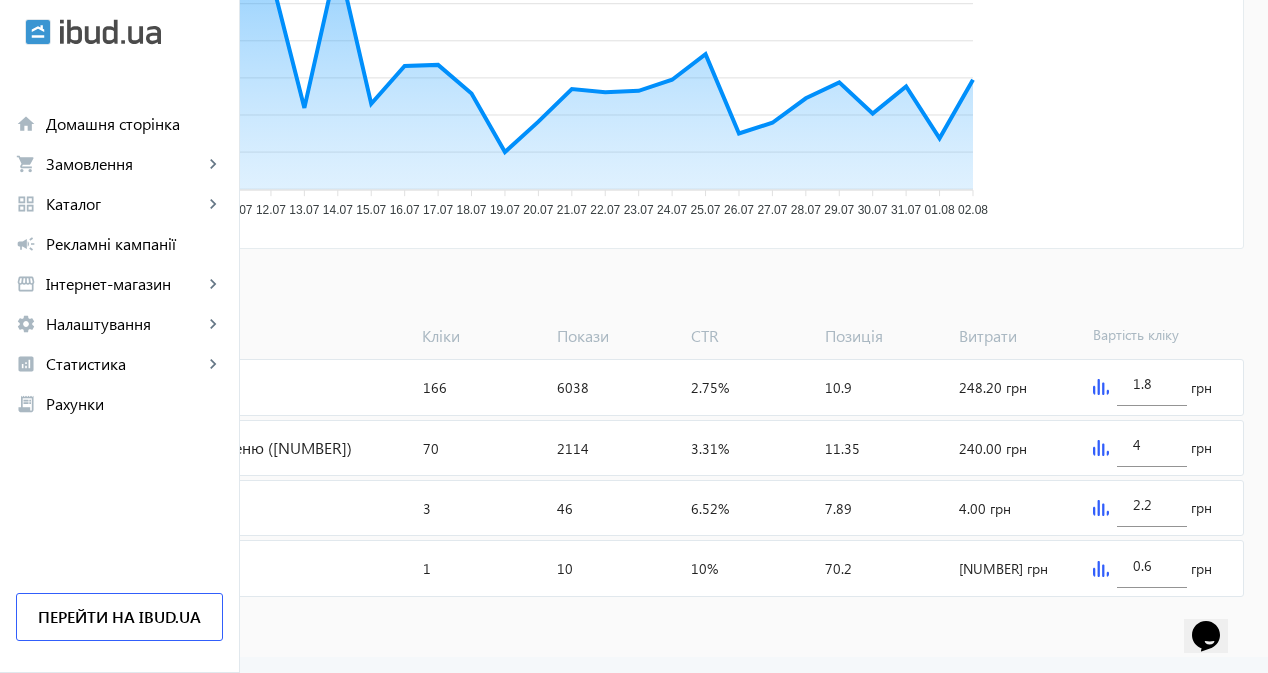 scroll, scrollTop: 492, scrollLeft: 0, axis: vertical 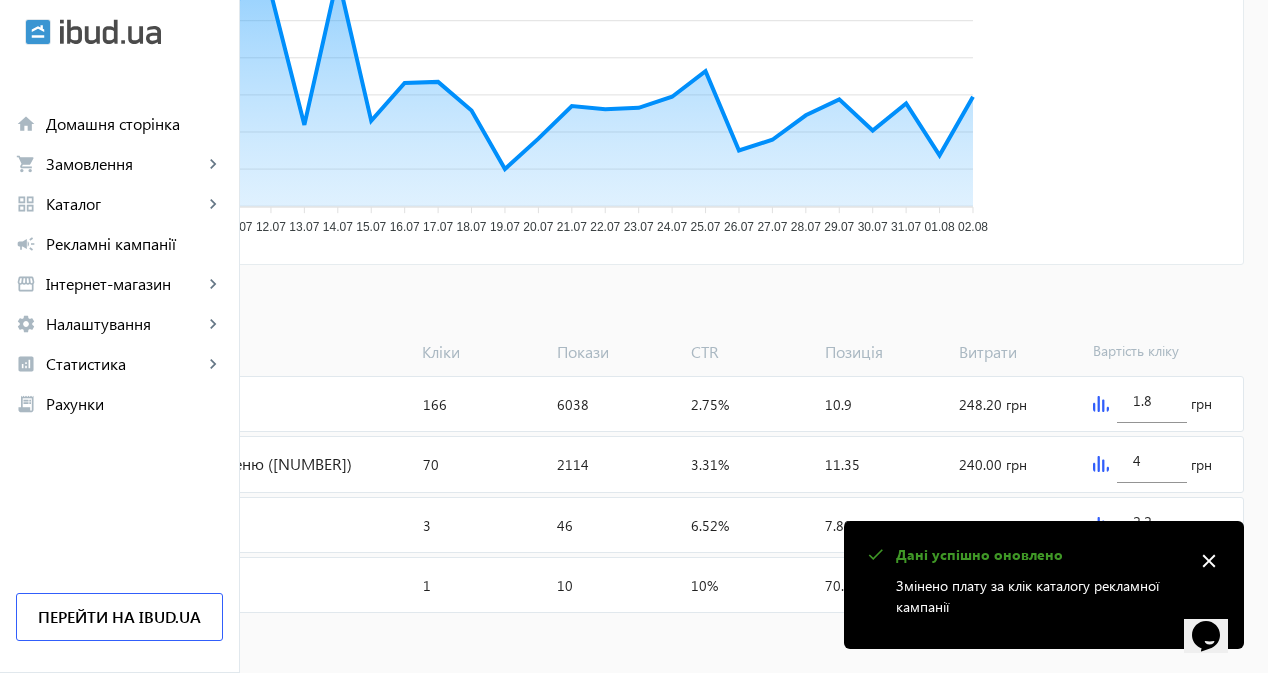 click on "close" at bounding box center [1209, 561] 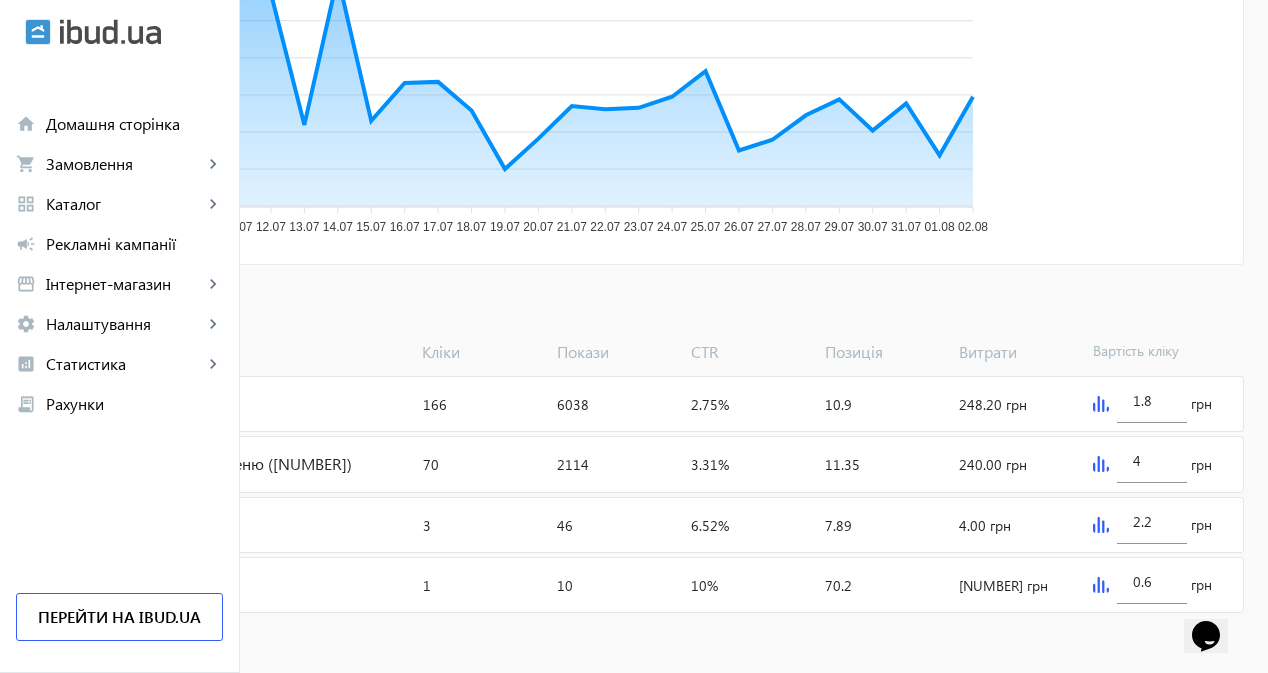 click 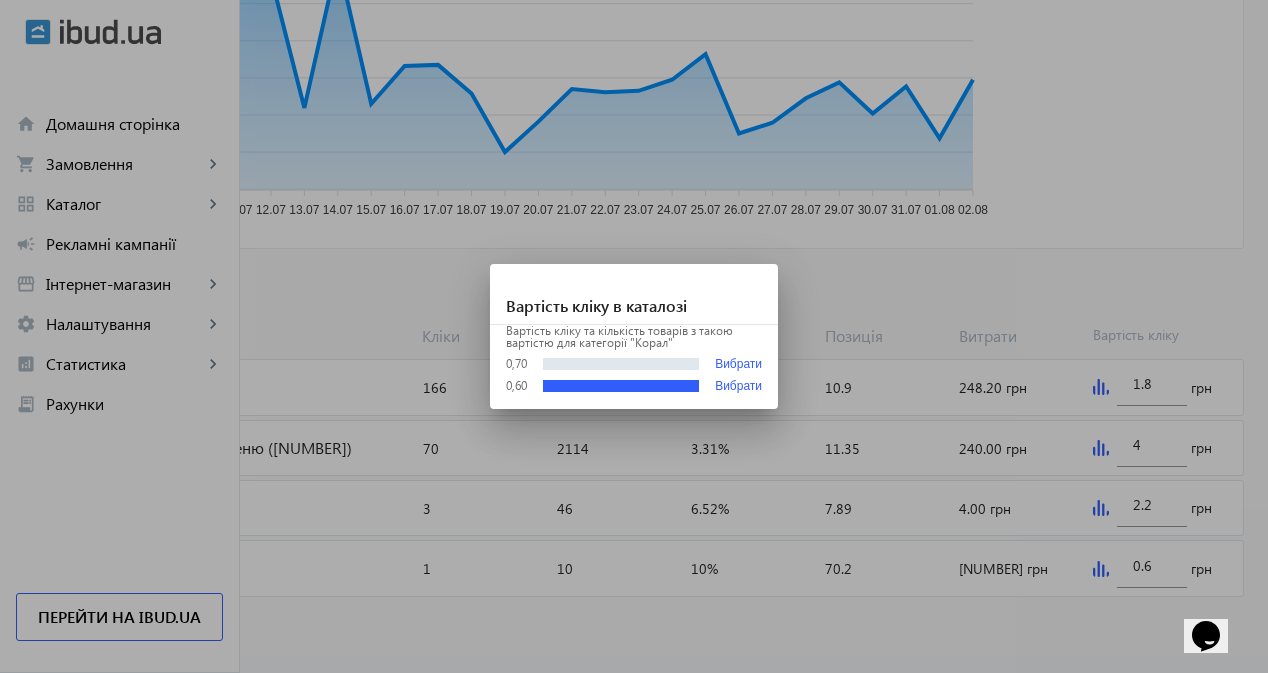 scroll, scrollTop: 0, scrollLeft: 0, axis: both 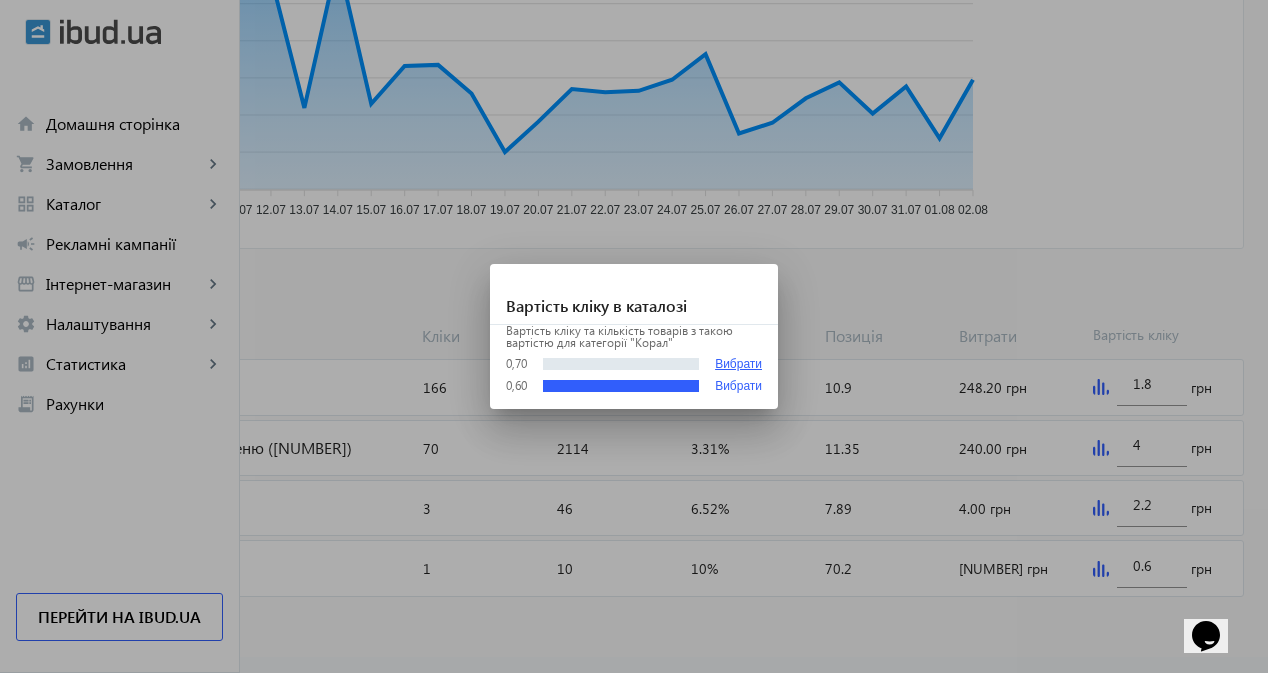 click on "Вибрати" at bounding box center [738, 364] 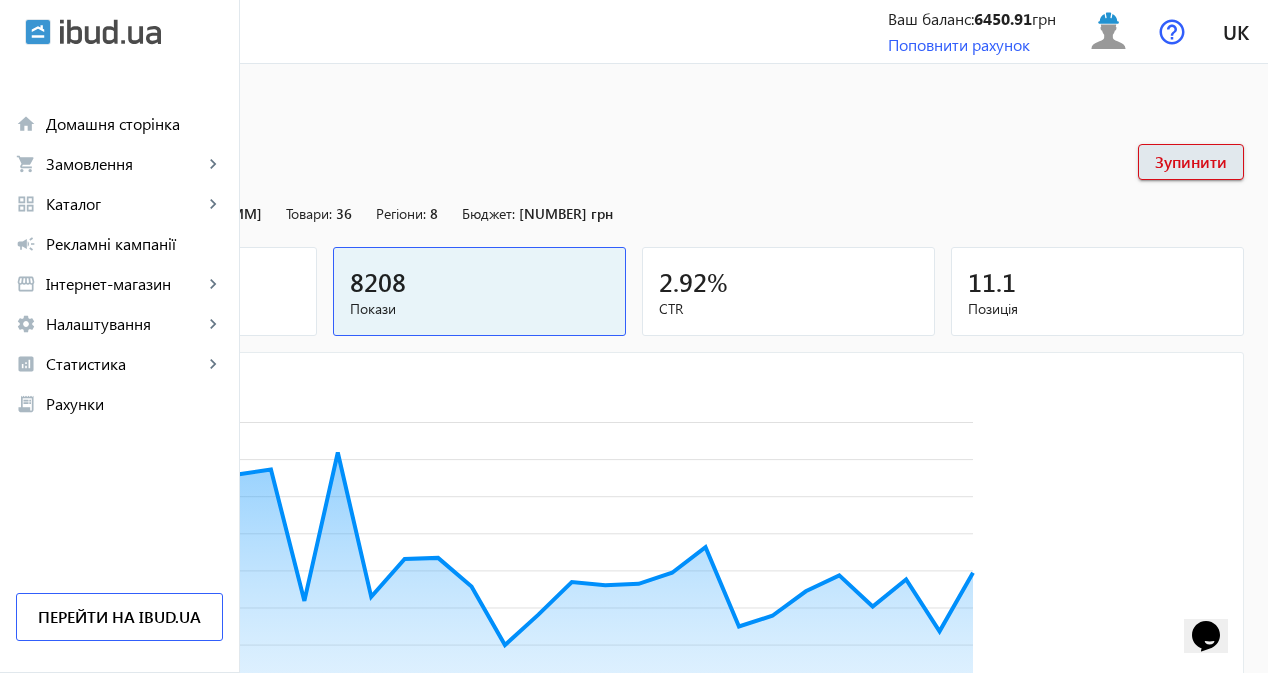 scroll, scrollTop: 492, scrollLeft: 0, axis: vertical 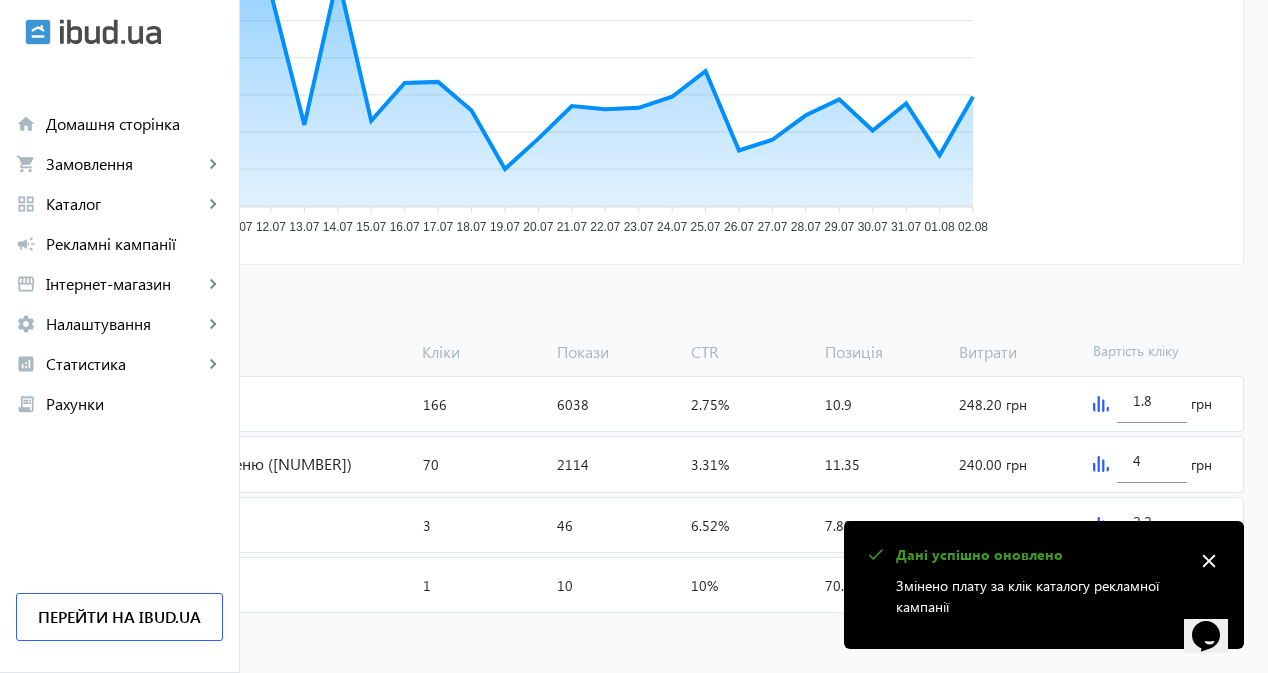 click on "Додати товари" 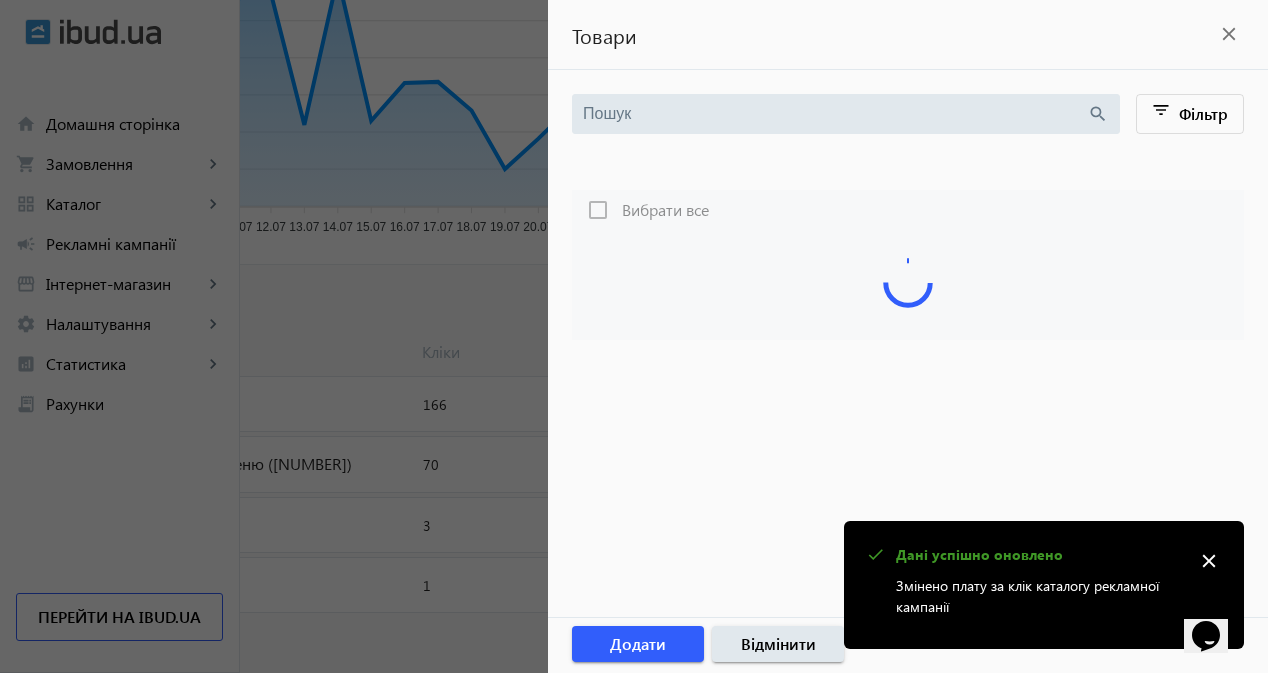 type 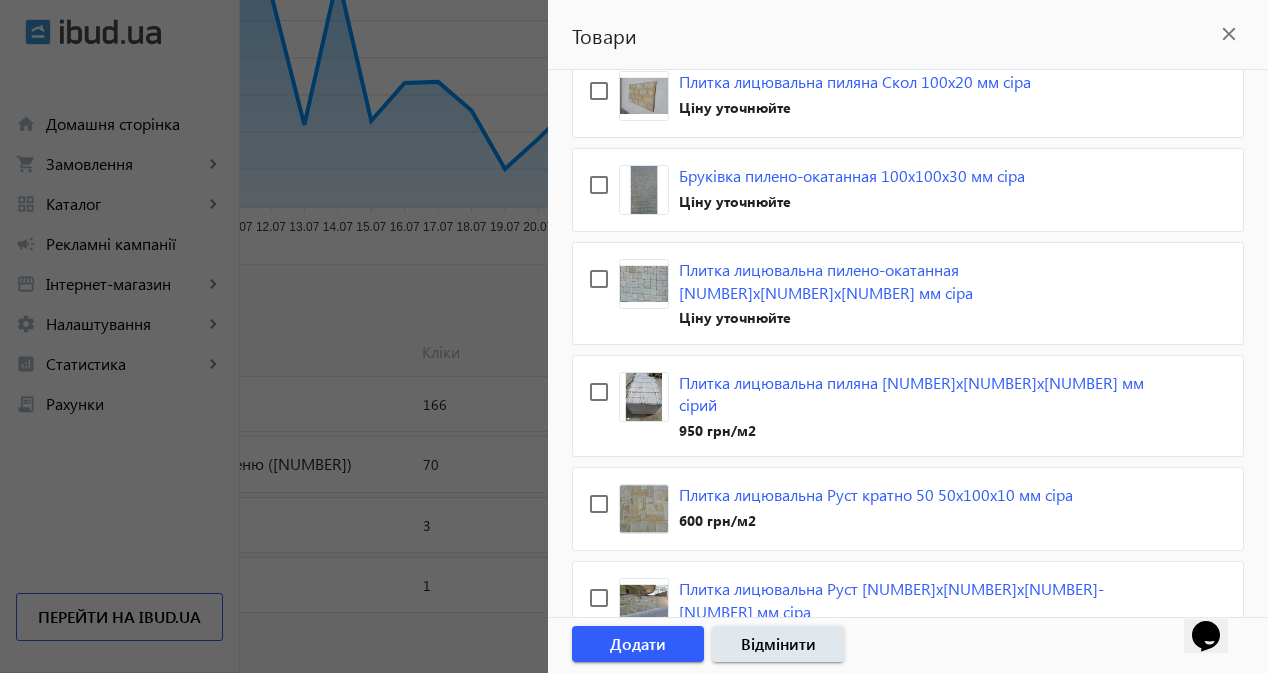 scroll, scrollTop: 0, scrollLeft: 0, axis: both 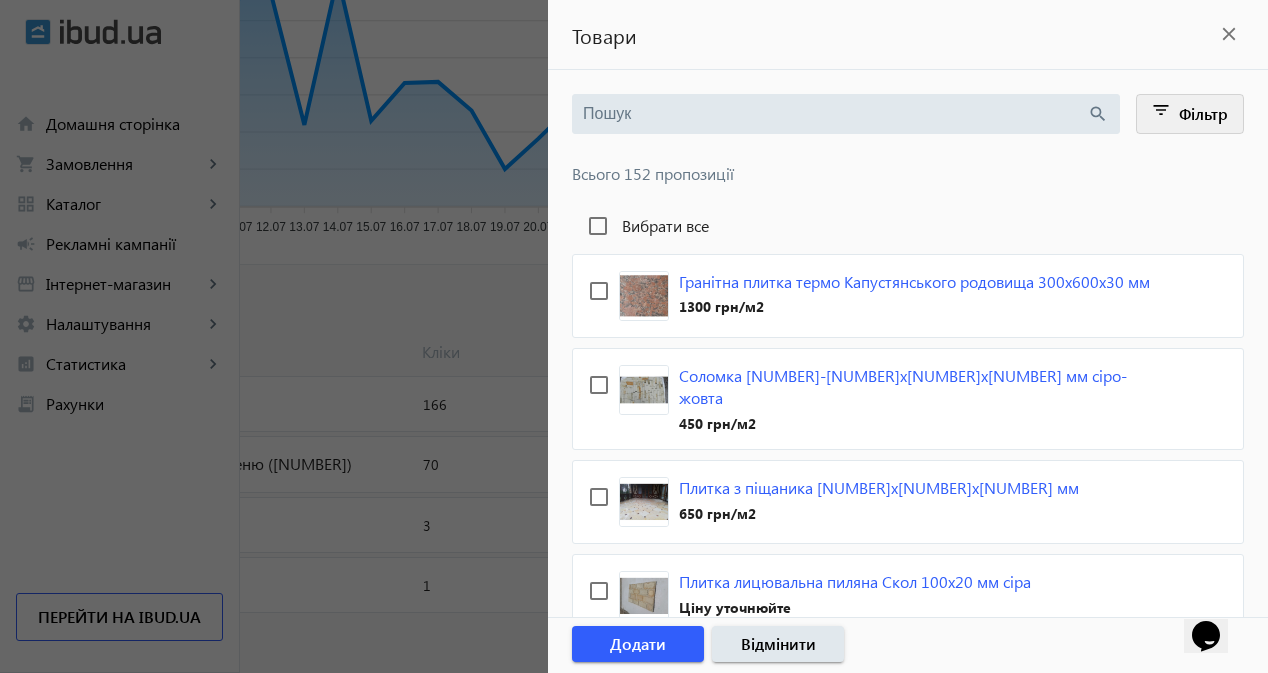 click 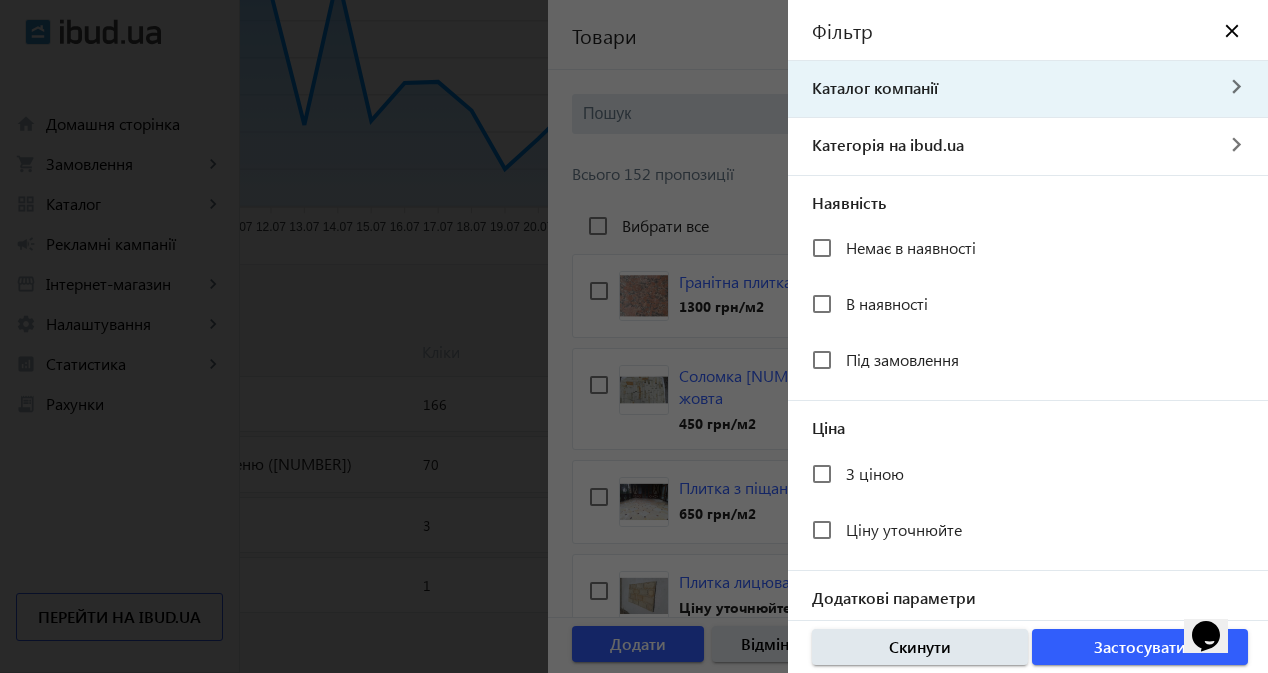click on "Каталог компанії navigate_next" 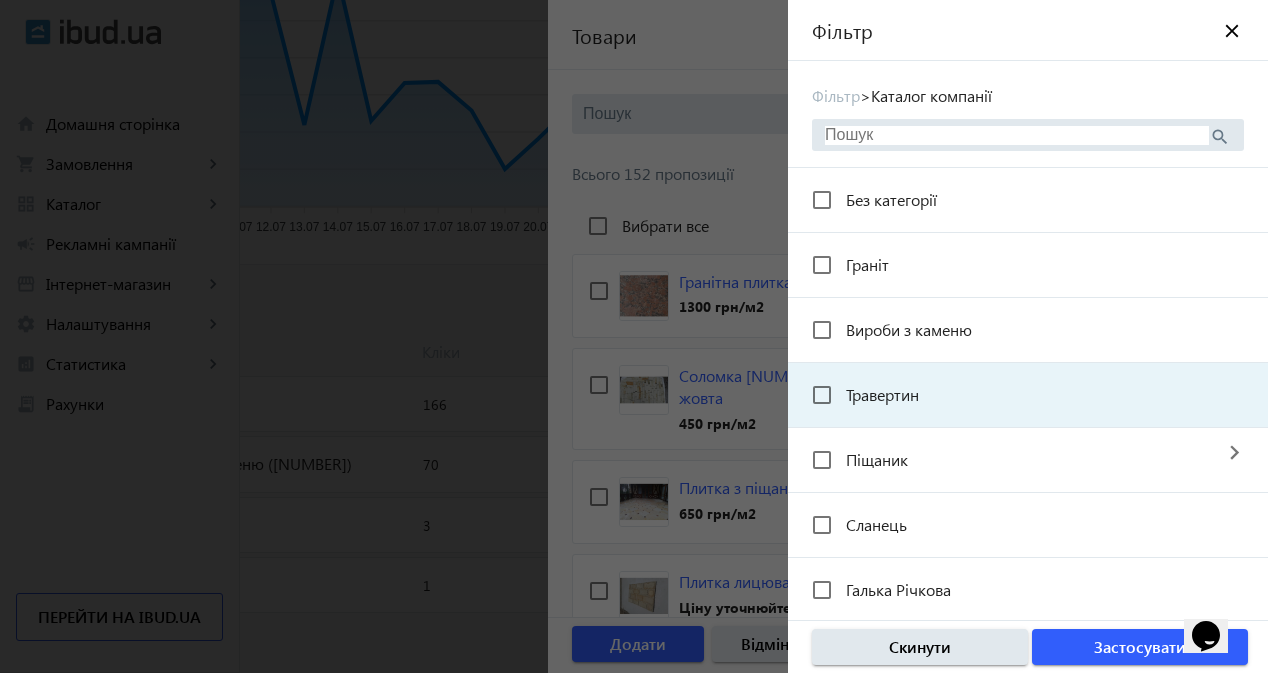 click on "Травертин" at bounding box center (882, 394) 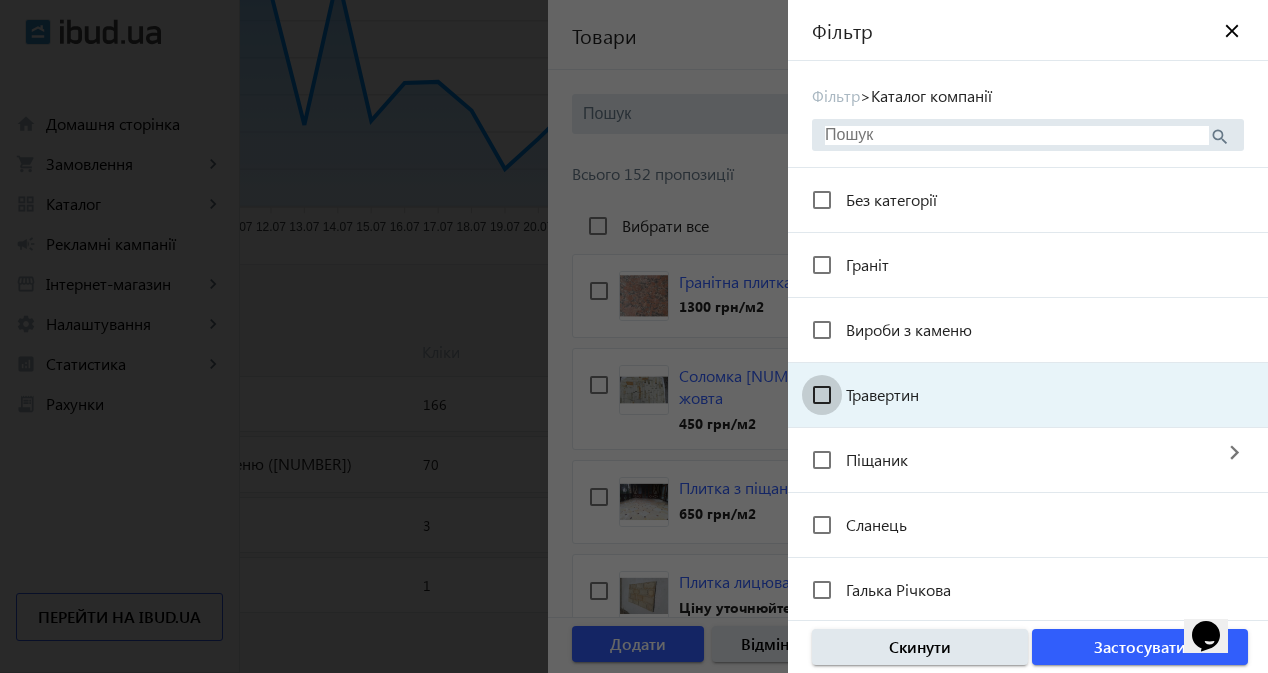 click on "Травертин" at bounding box center [822, 395] 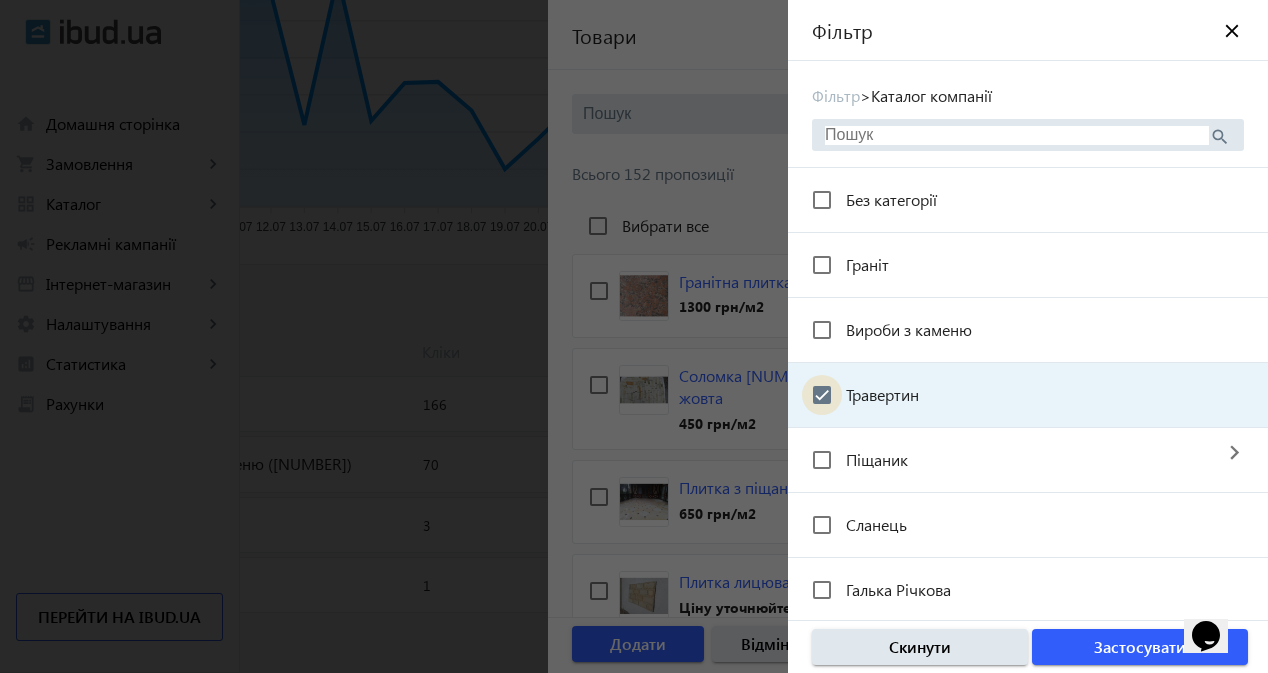 checkbox on "true" 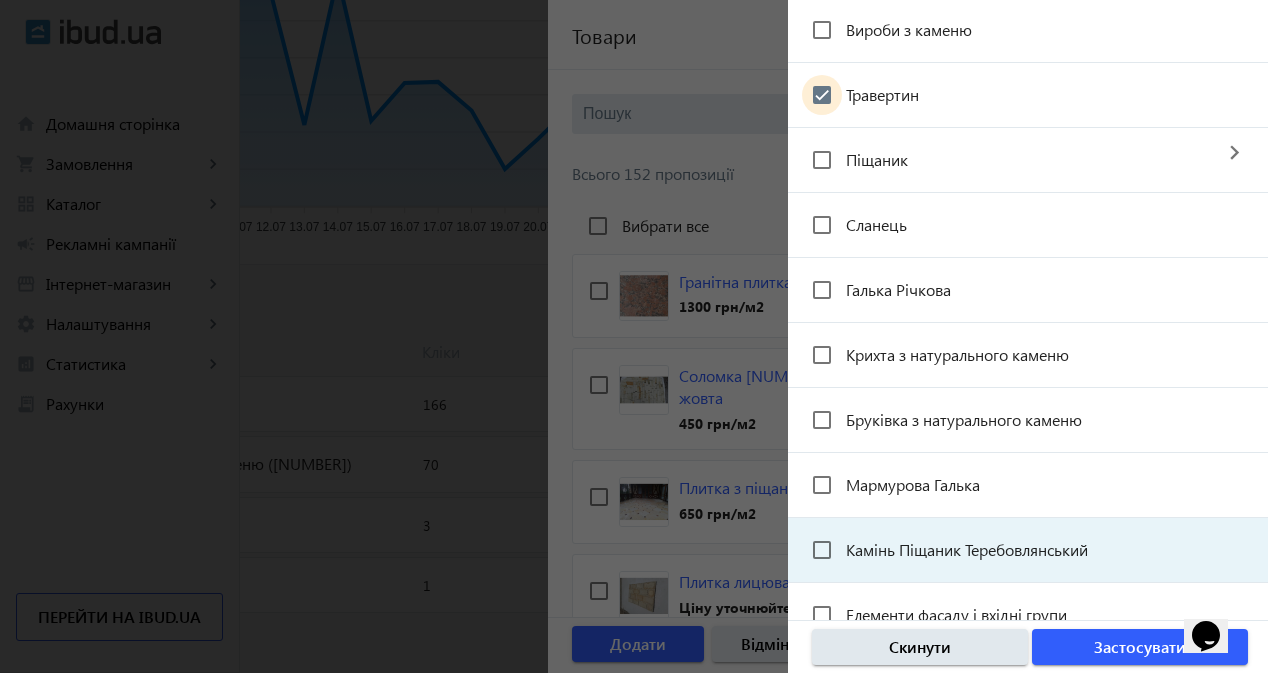 scroll, scrollTop: 400, scrollLeft: 0, axis: vertical 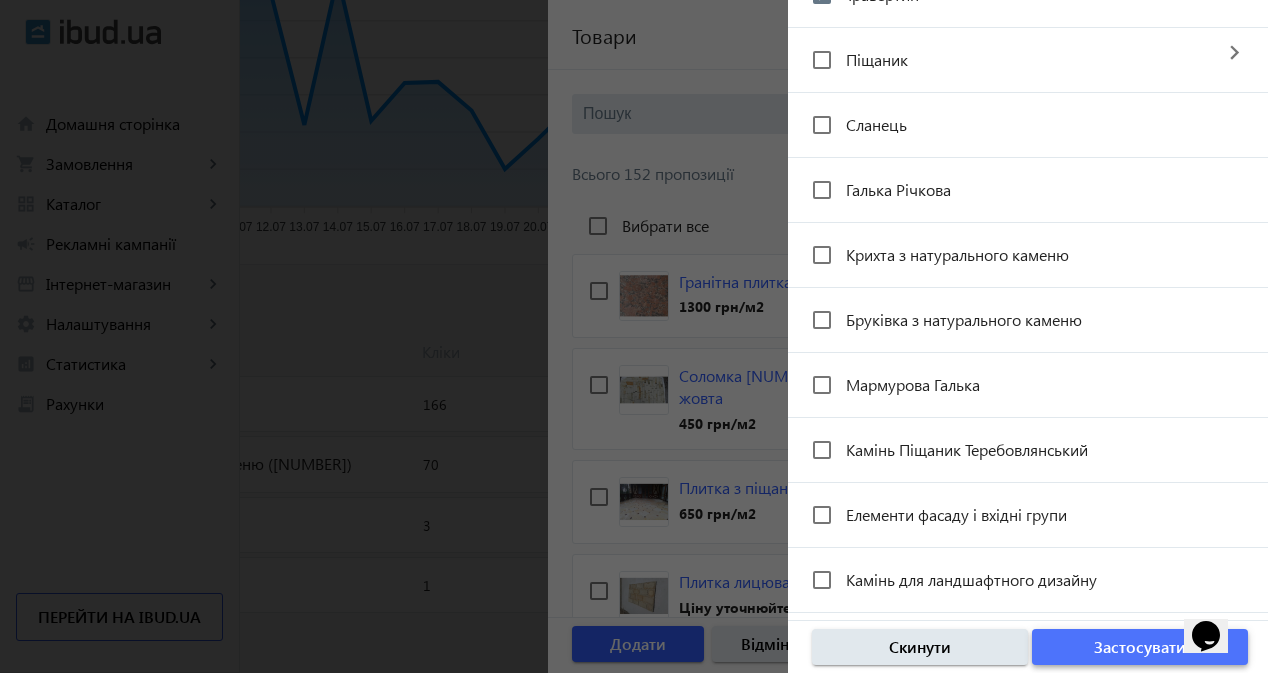 click on "Застосувати" 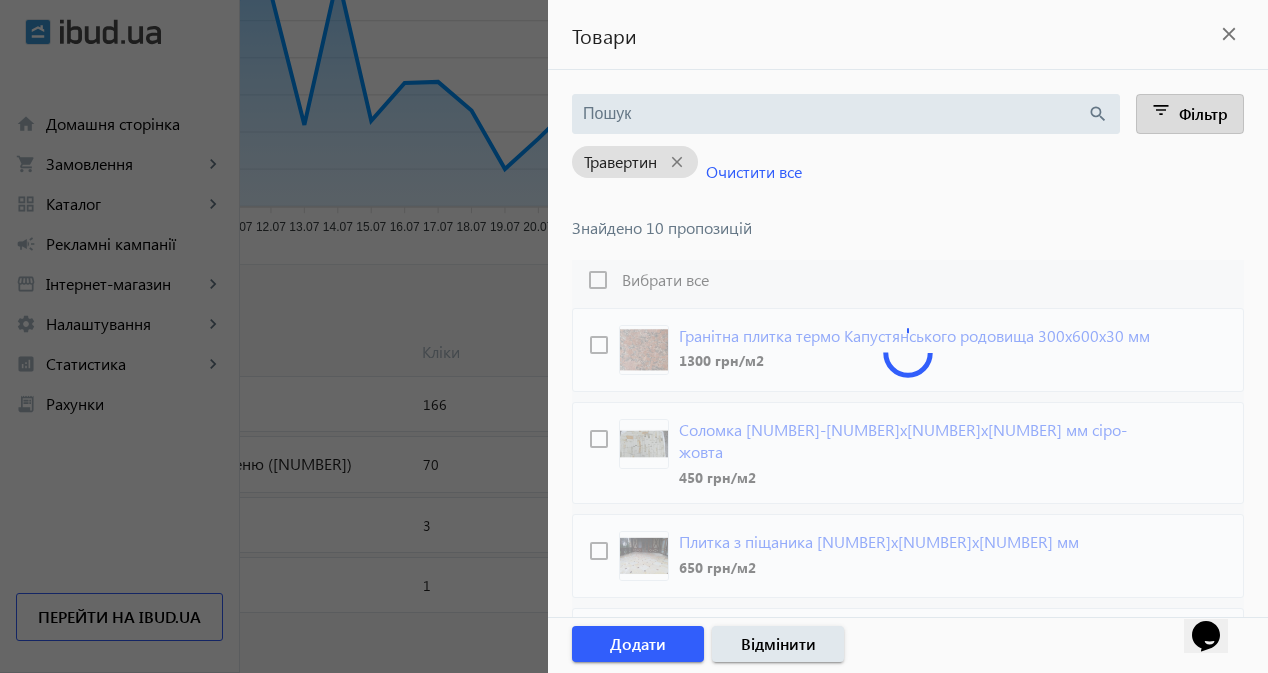 scroll, scrollTop: 0, scrollLeft: 0, axis: both 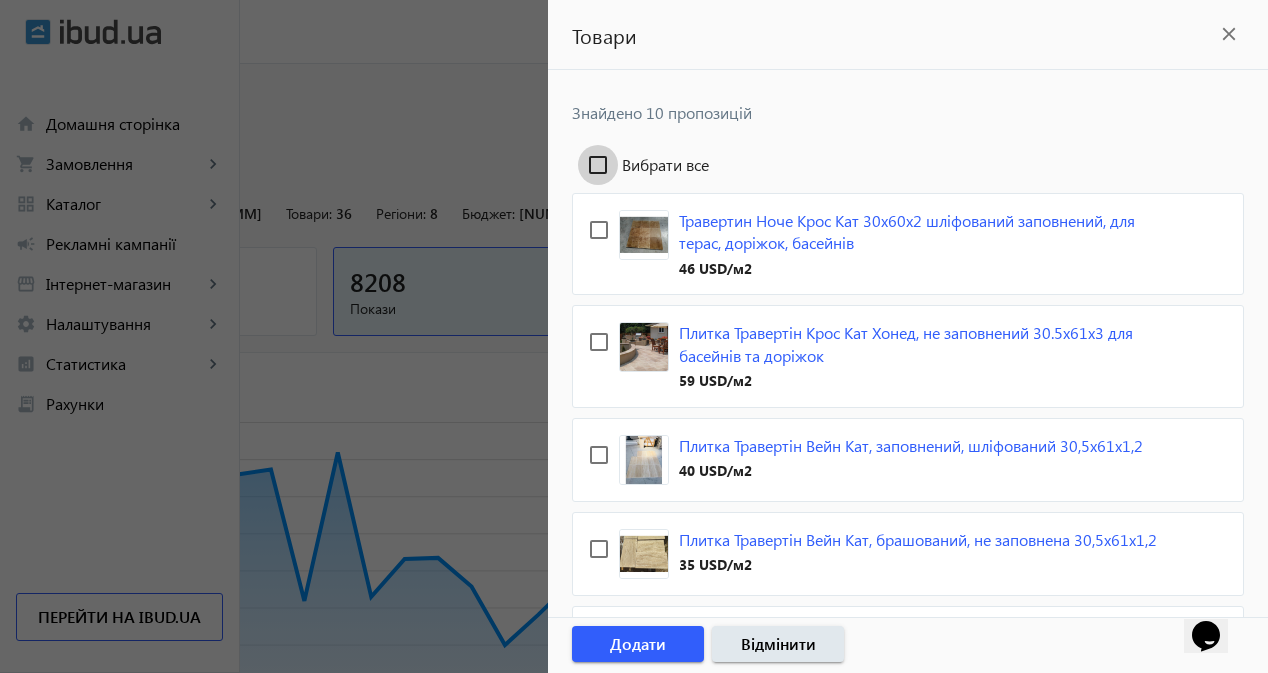 click on "Вибрати все" at bounding box center (598, 165) 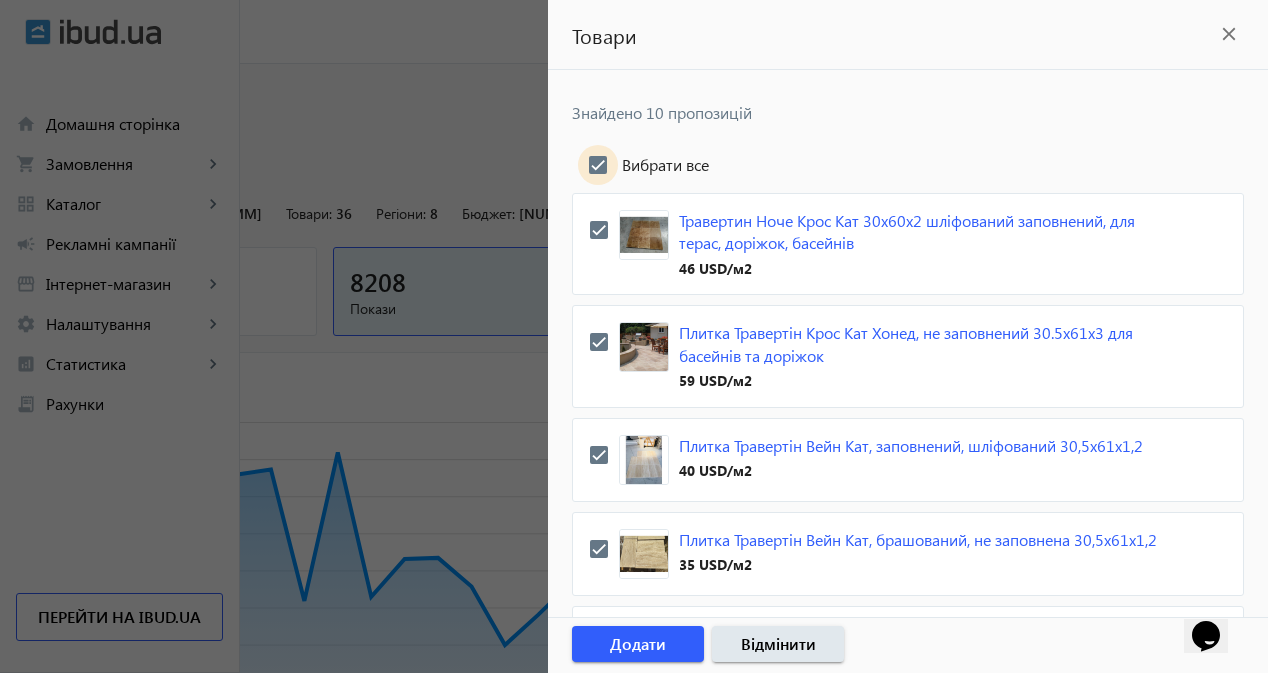 checkbox on "true" 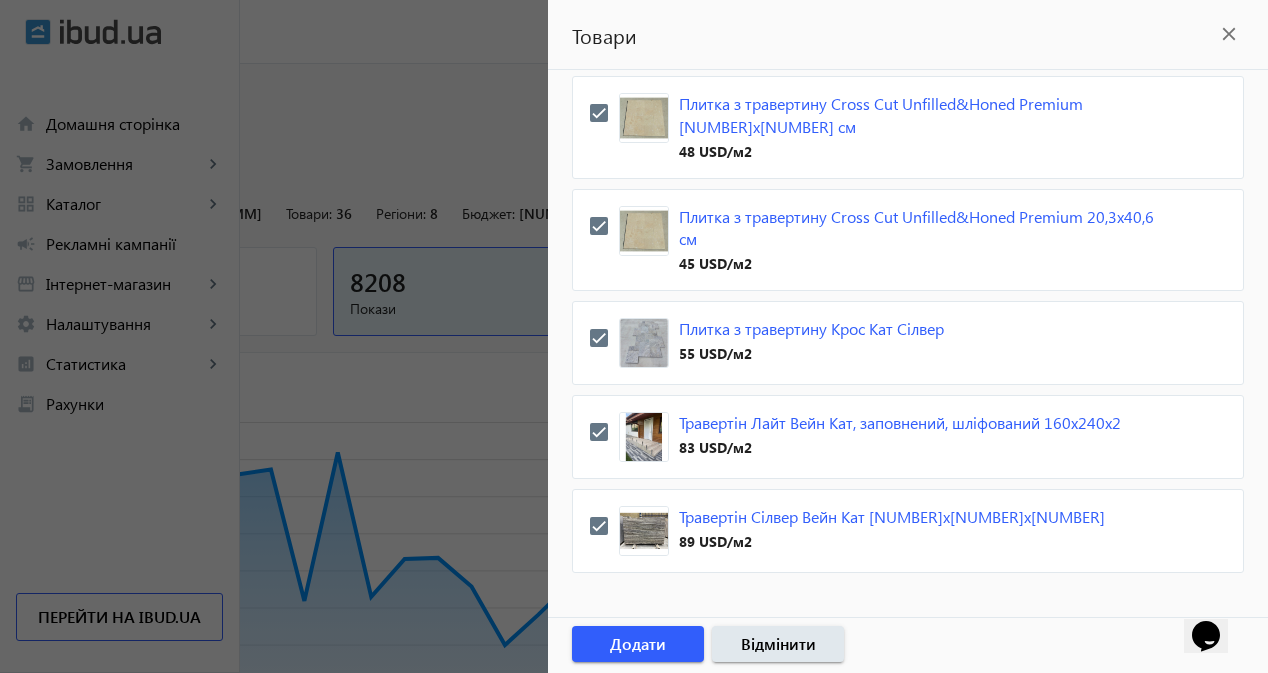 scroll, scrollTop: 815, scrollLeft: 0, axis: vertical 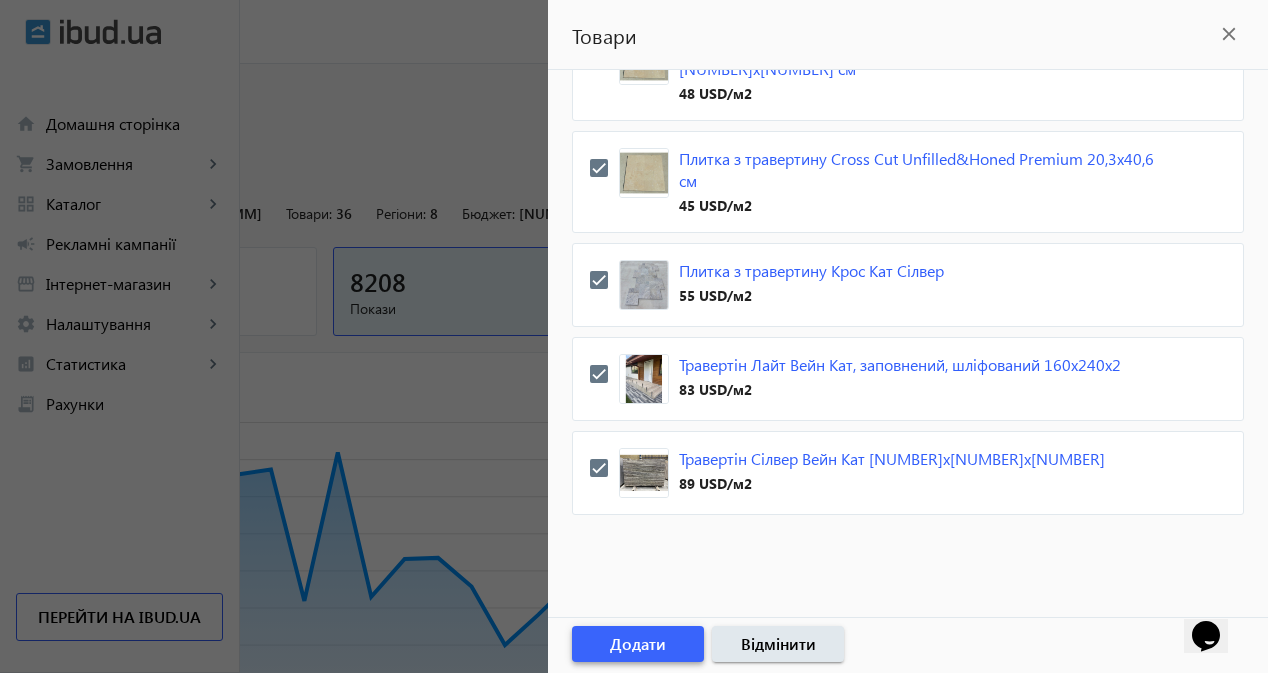 click on "Додати" 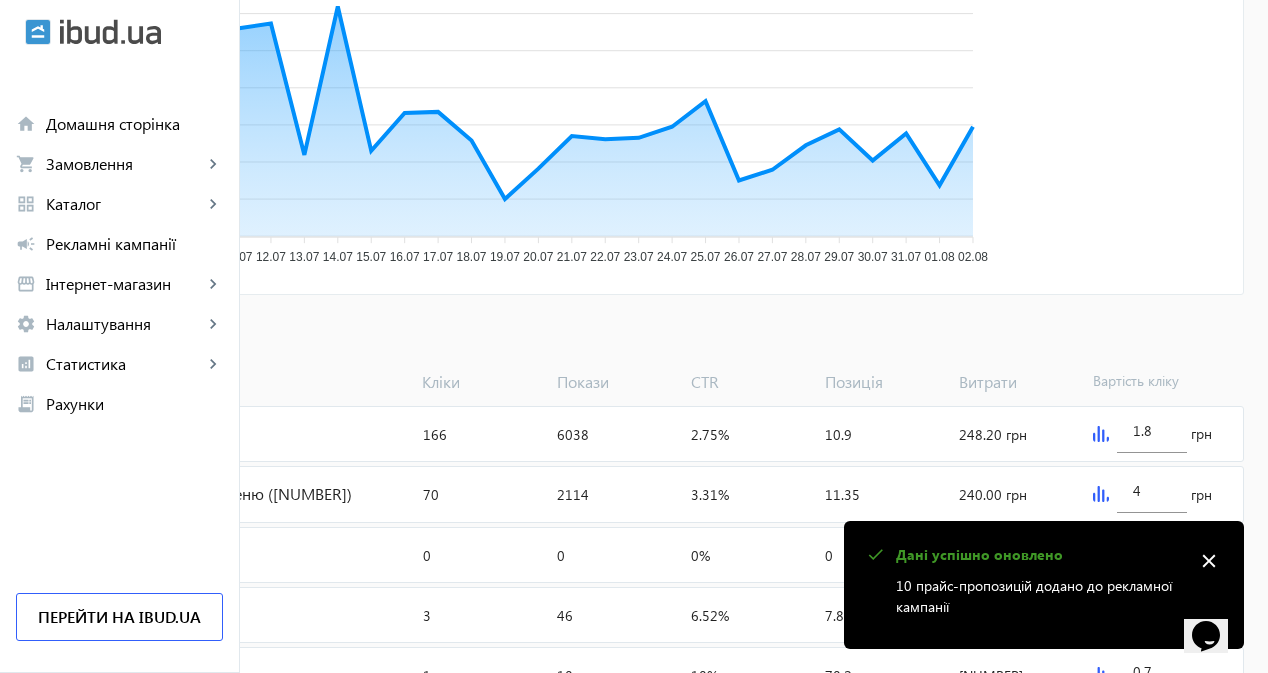 scroll, scrollTop: 553, scrollLeft: 0, axis: vertical 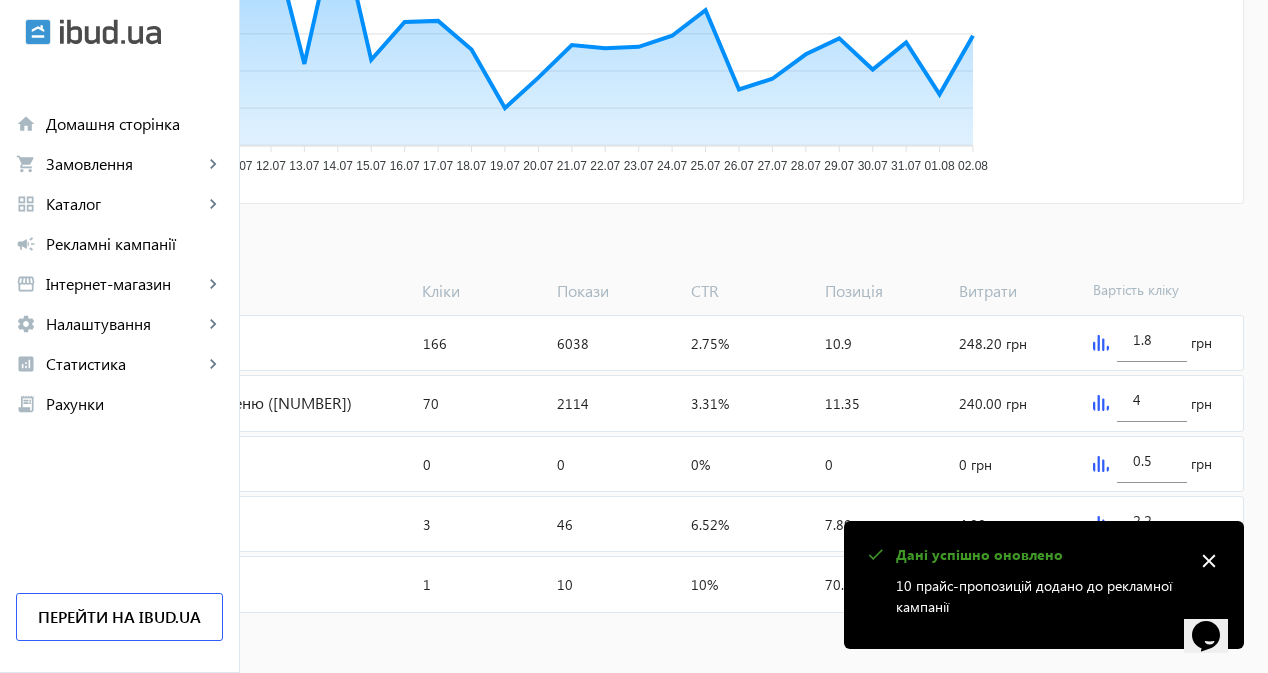 click on "close" at bounding box center [1209, 561] 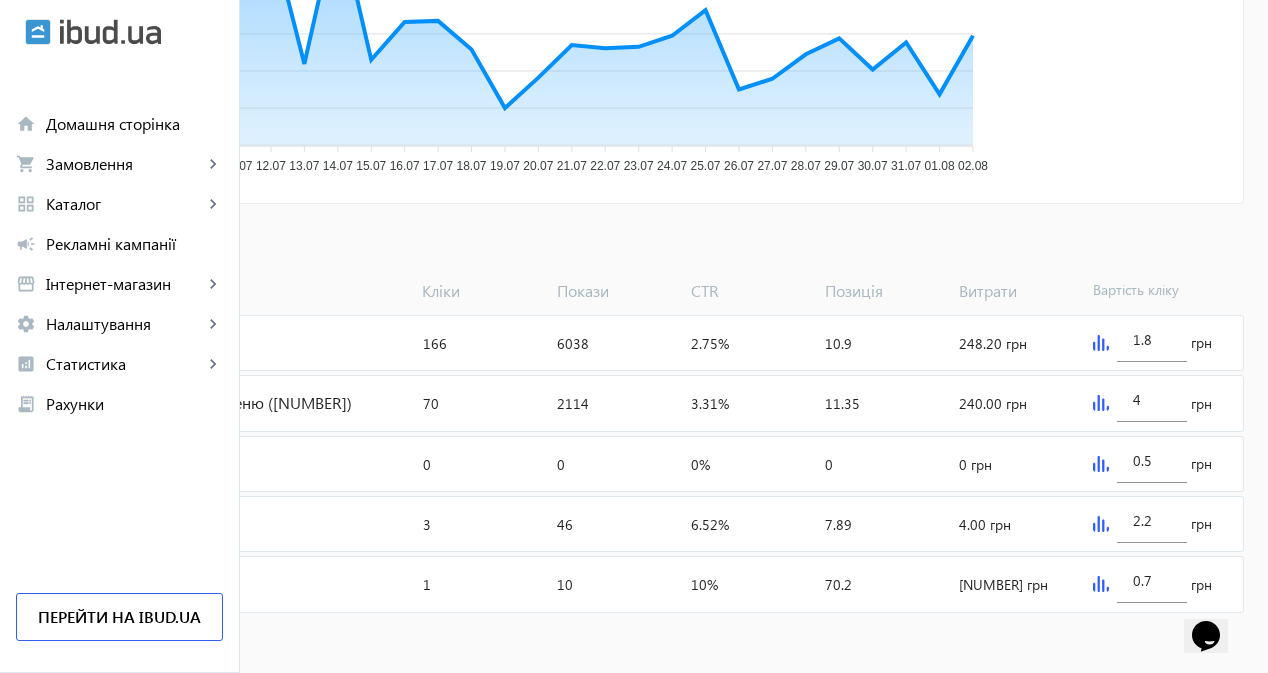 click 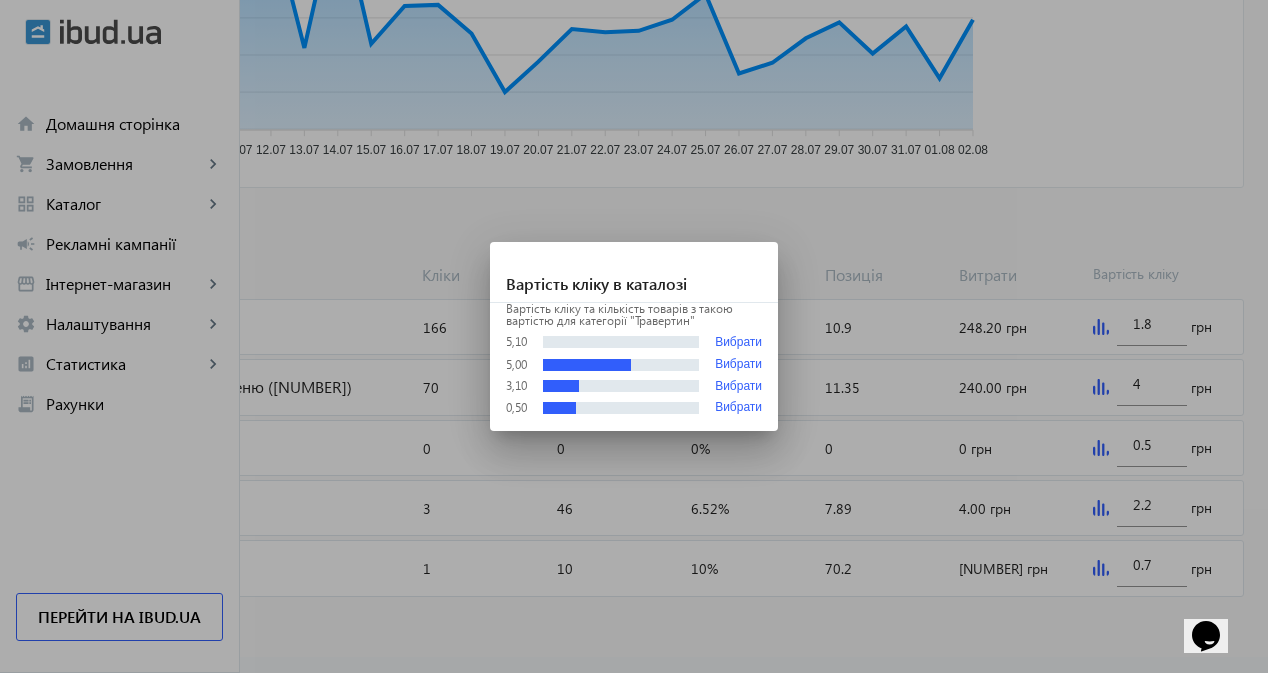 scroll, scrollTop: 0, scrollLeft: 0, axis: both 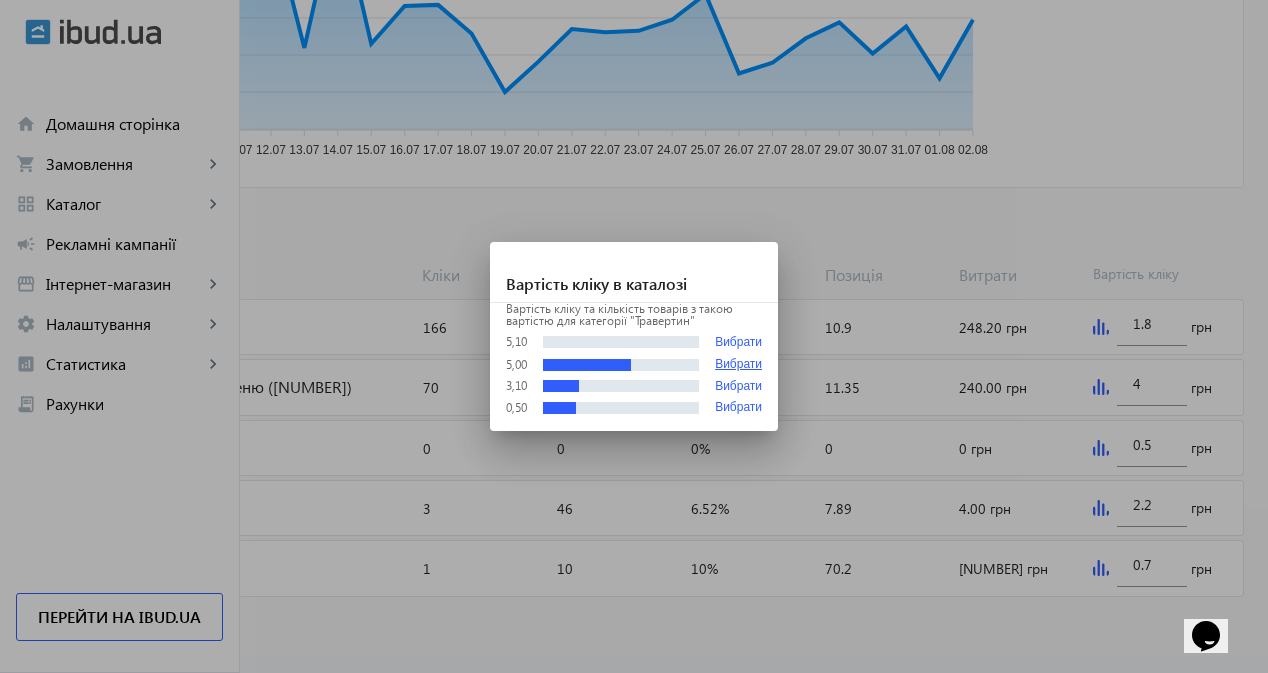 click on "Вибрати" at bounding box center (738, 365) 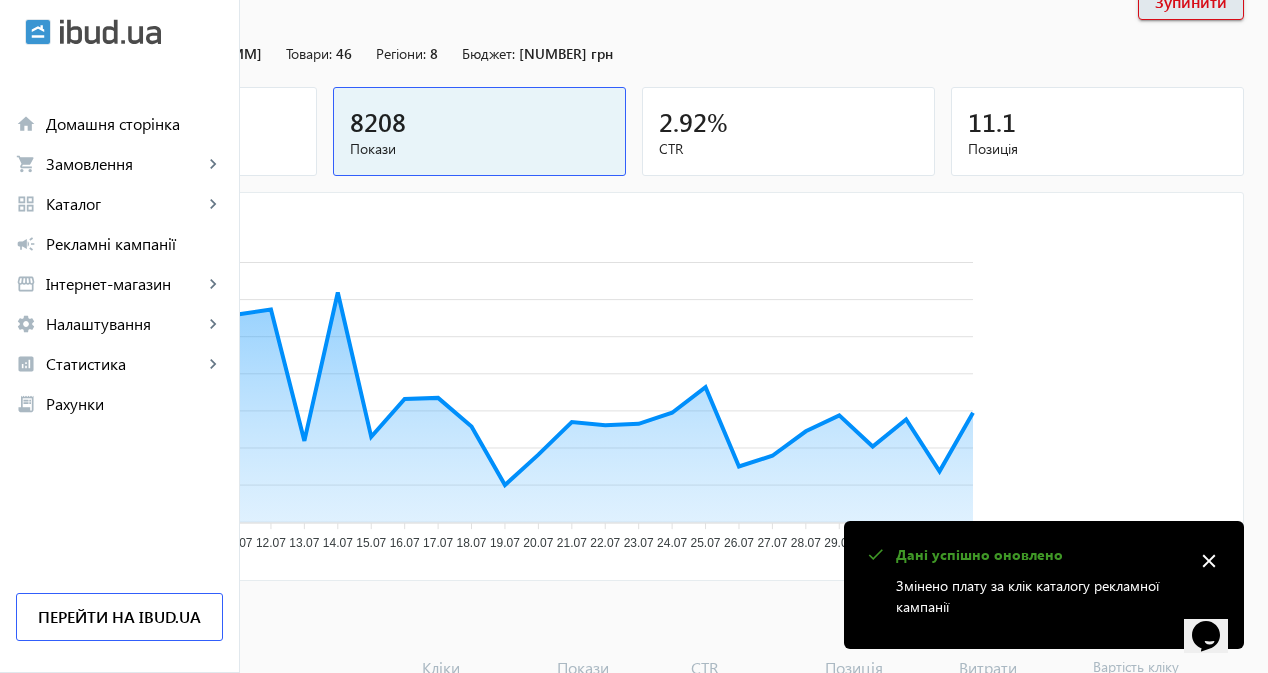 scroll, scrollTop: 0, scrollLeft: 0, axis: both 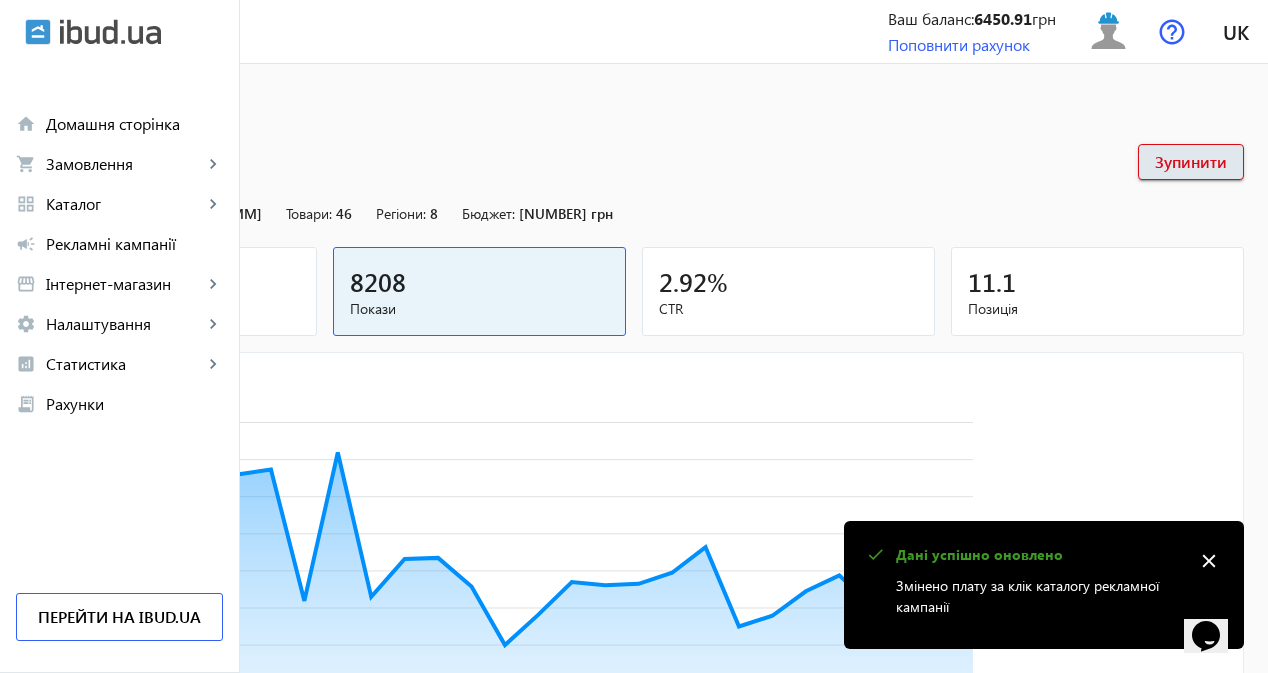 click on "arrow_back" 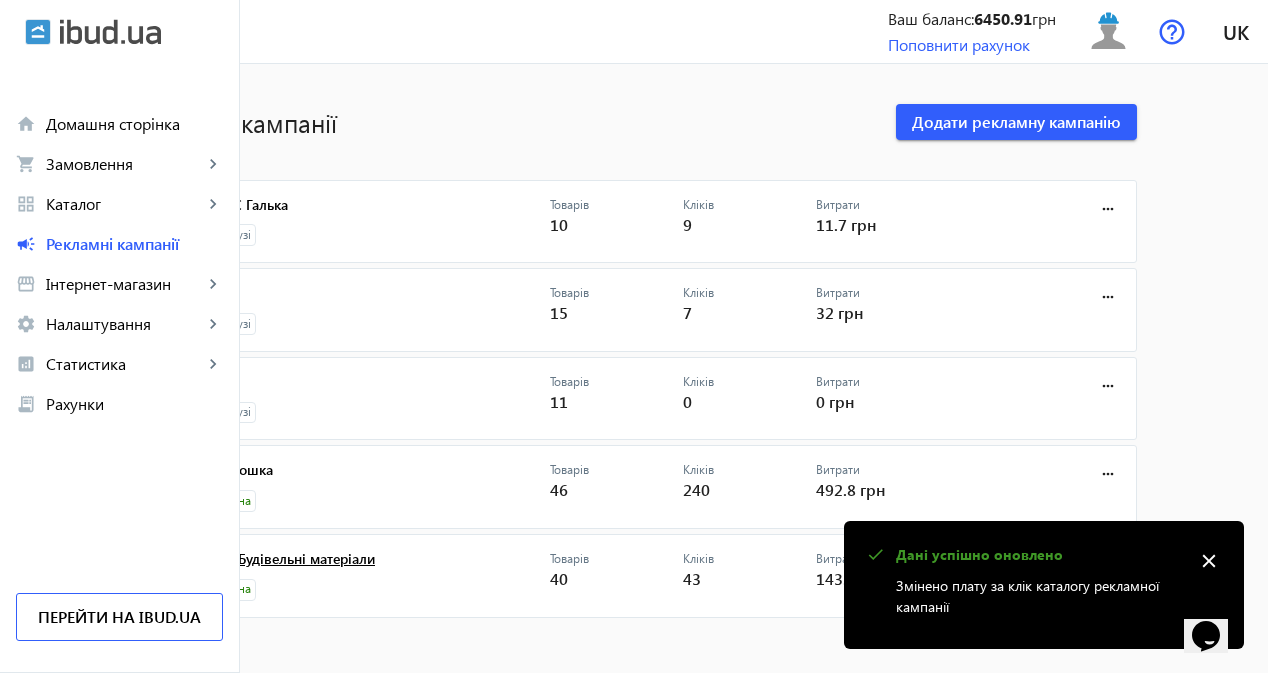 click on "Ex-Super Будівельні матеріали" at bounding box center (364, 565) 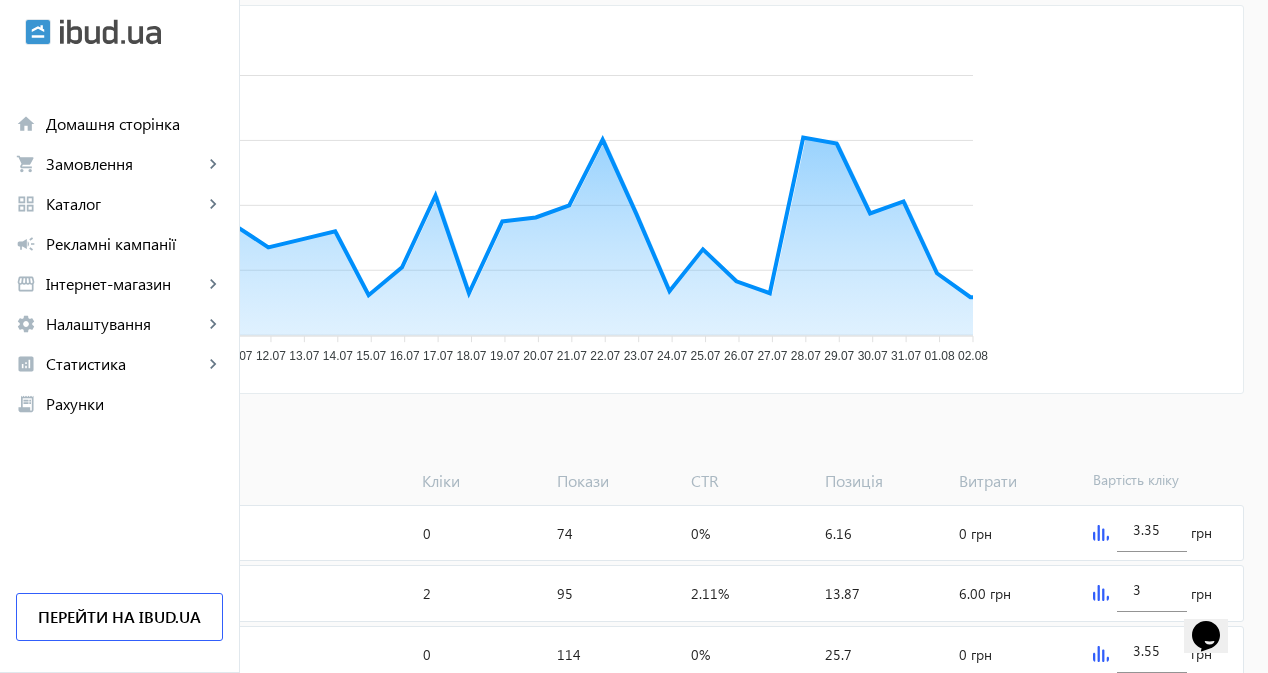 scroll, scrollTop: 613, scrollLeft: 0, axis: vertical 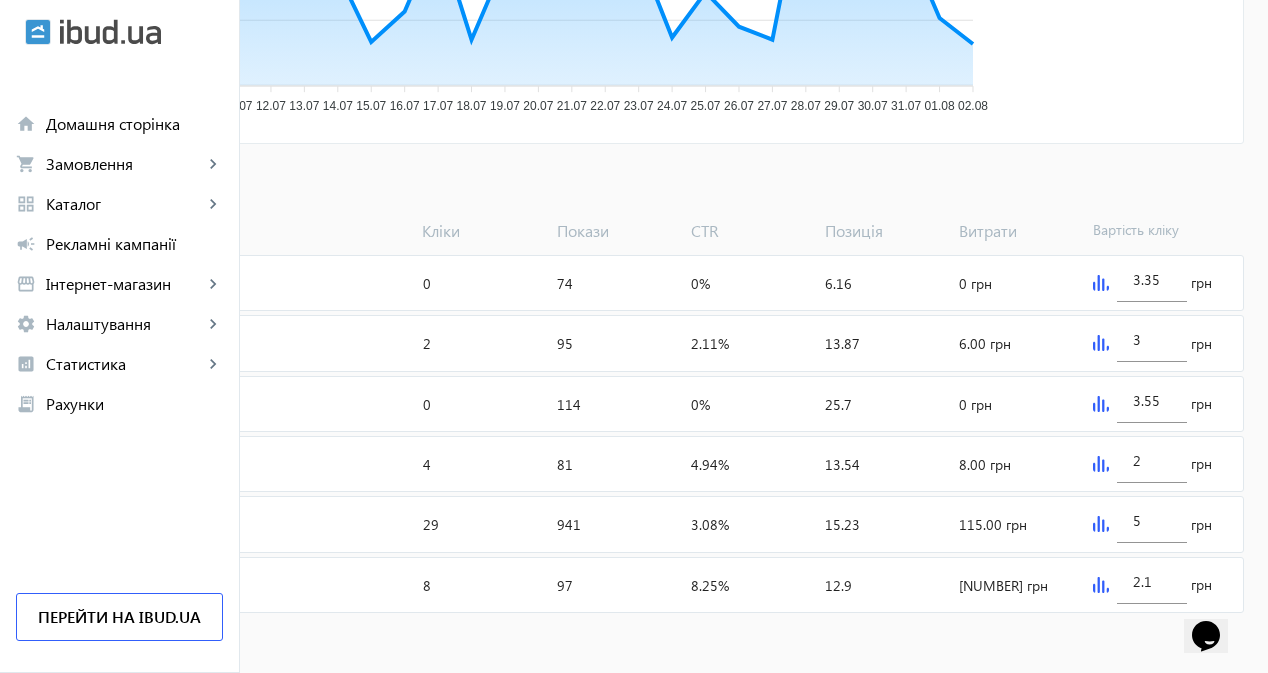 click on "Травертин (27)" 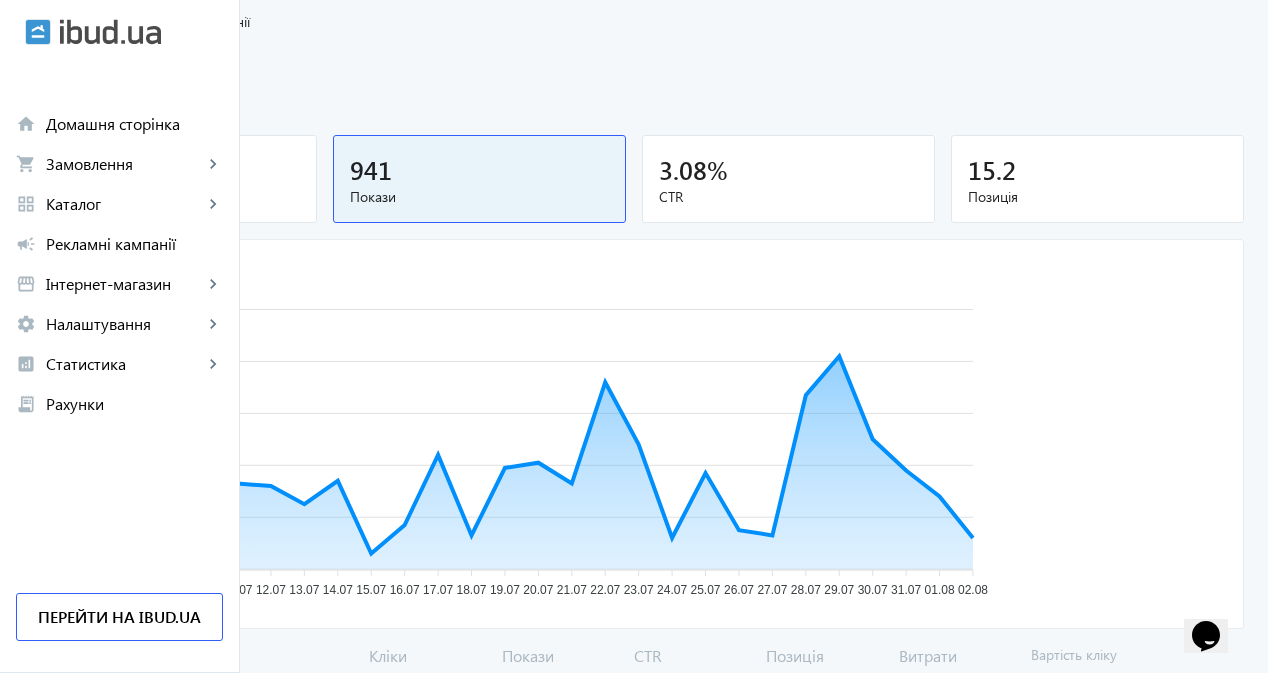 scroll, scrollTop: 0, scrollLeft: 0, axis: both 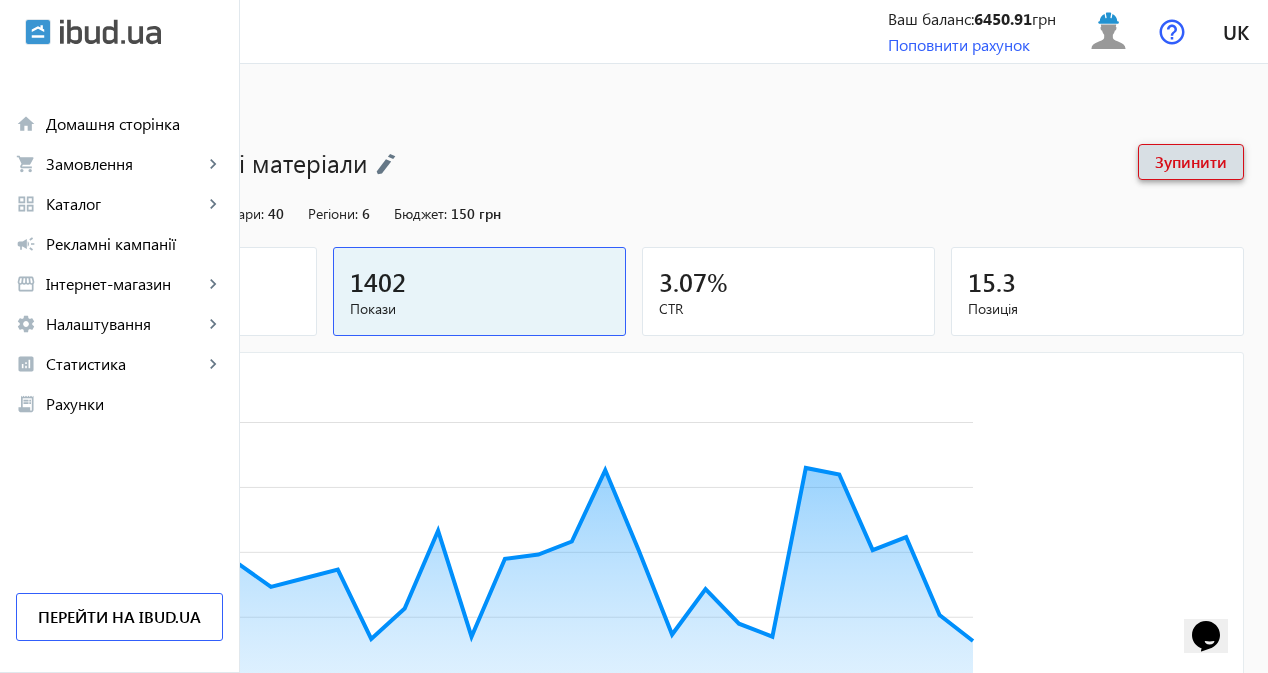 click 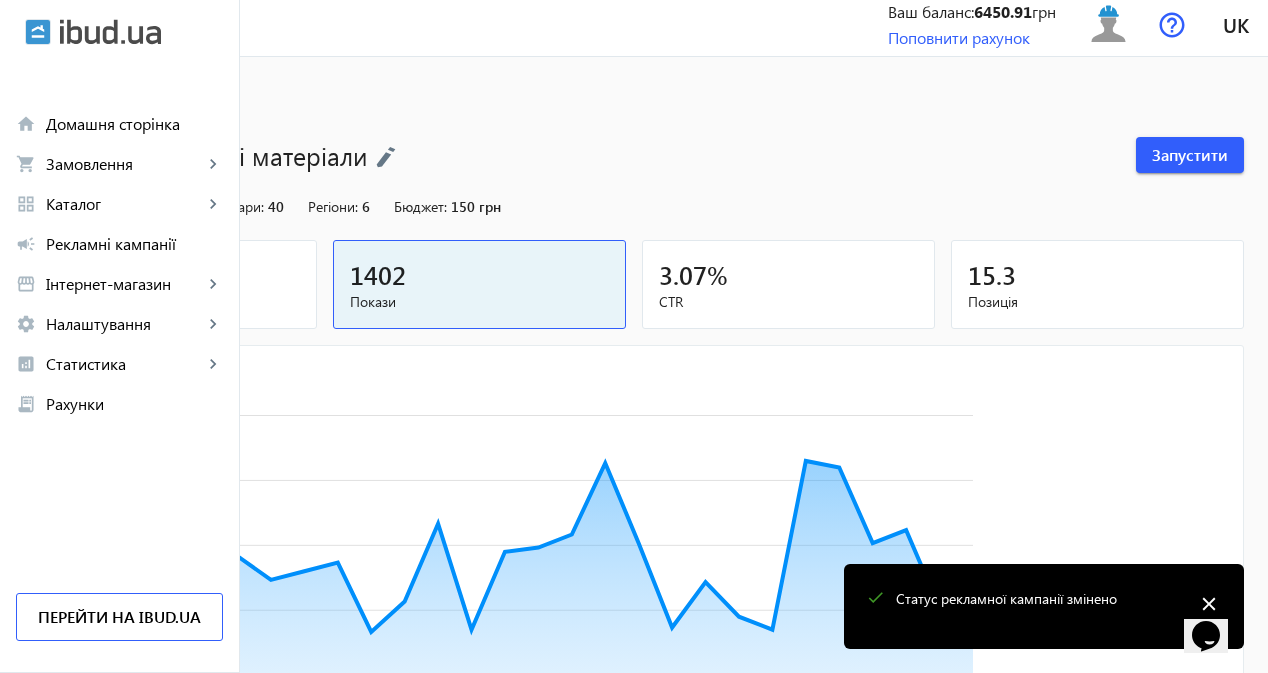 scroll, scrollTop: 0, scrollLeft: 0, axis: both 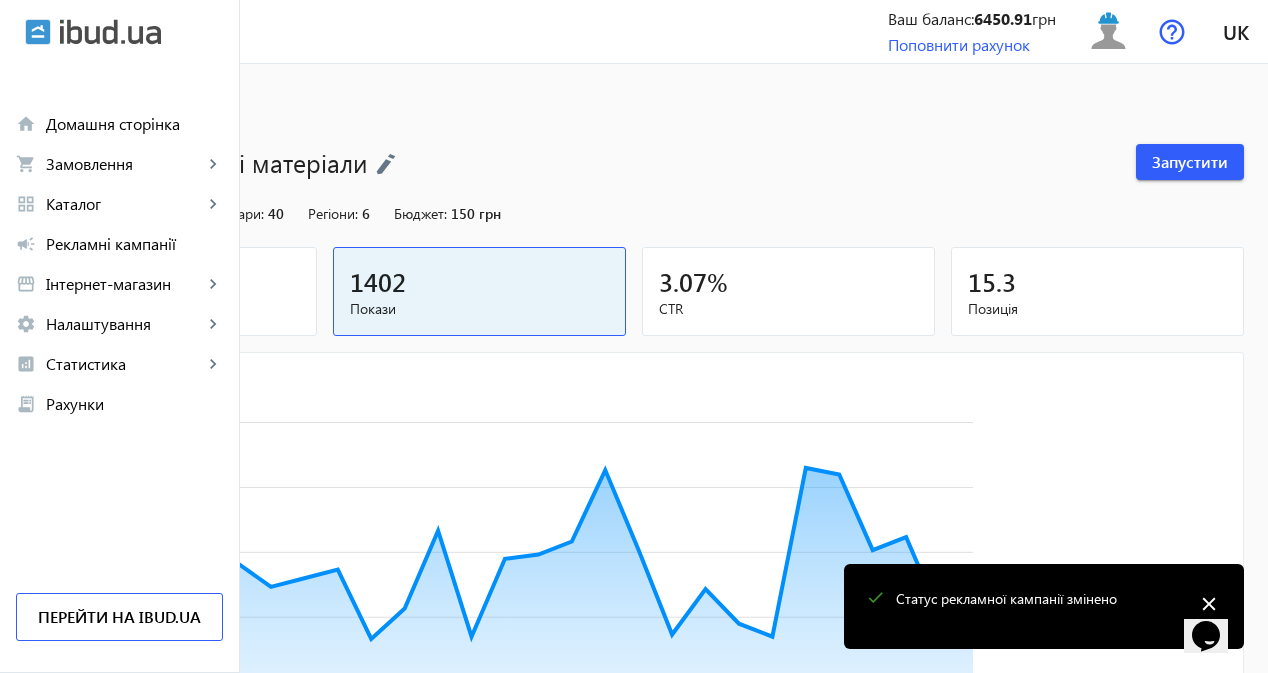 click on "arrow_back" 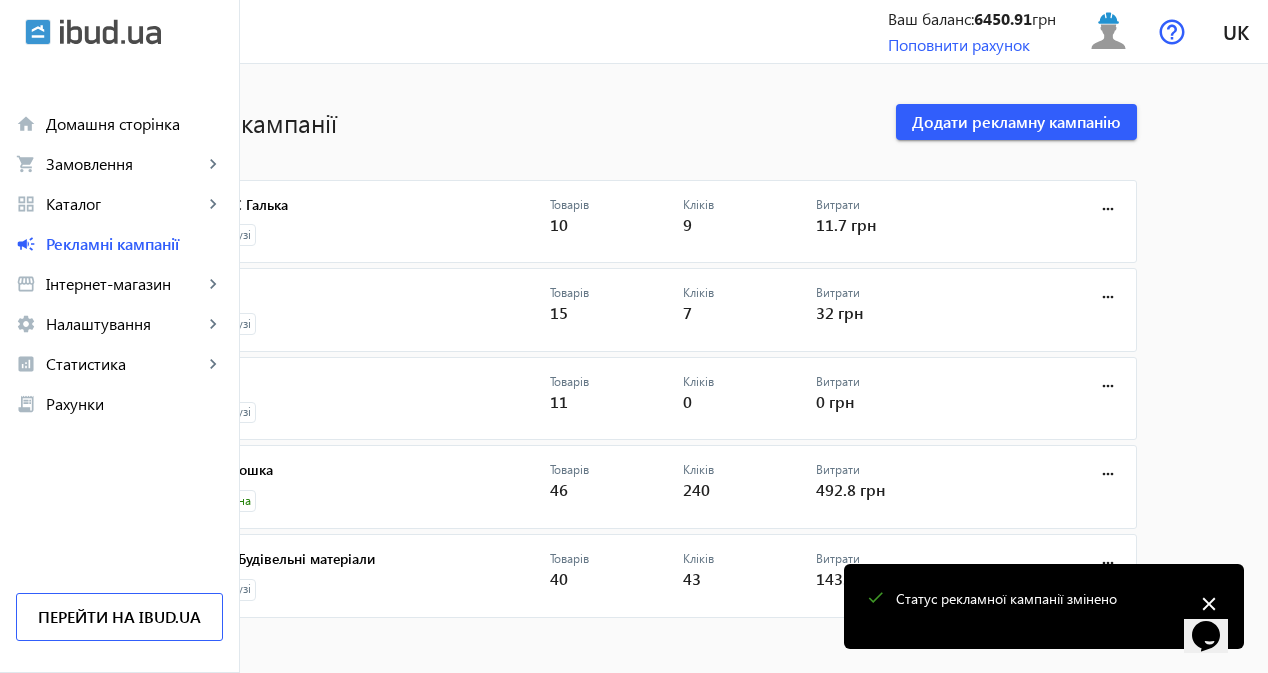 scroll, scrollTop: 0, scrollLeft: 0, axis: both 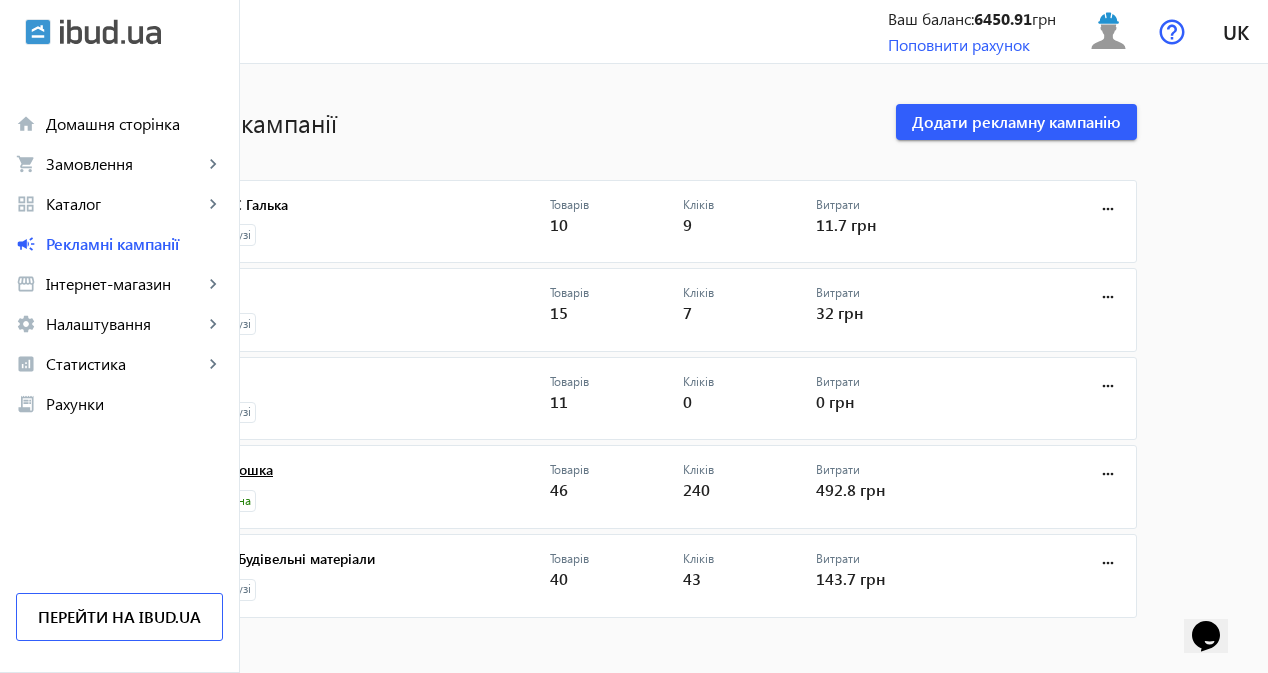 click on "Галька крошка" at bounding box center (364, 476) 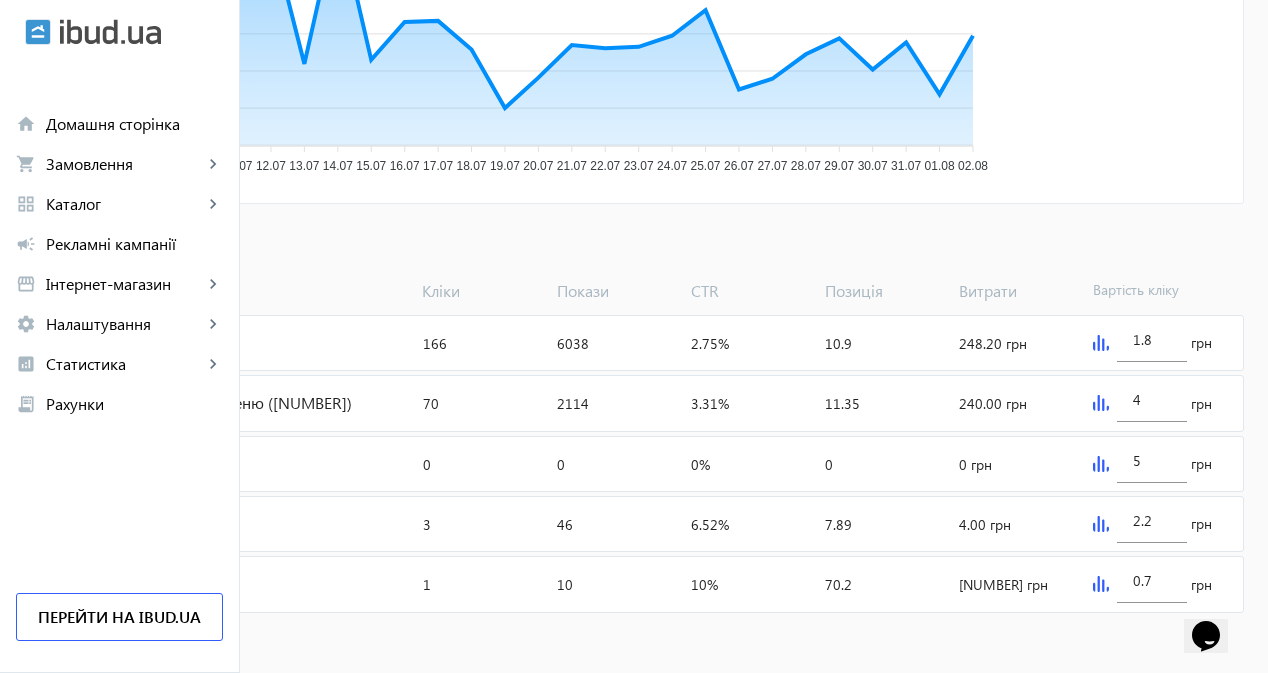 scroll, scrollTop: 553, scrollLeft: 0, axis: vertical 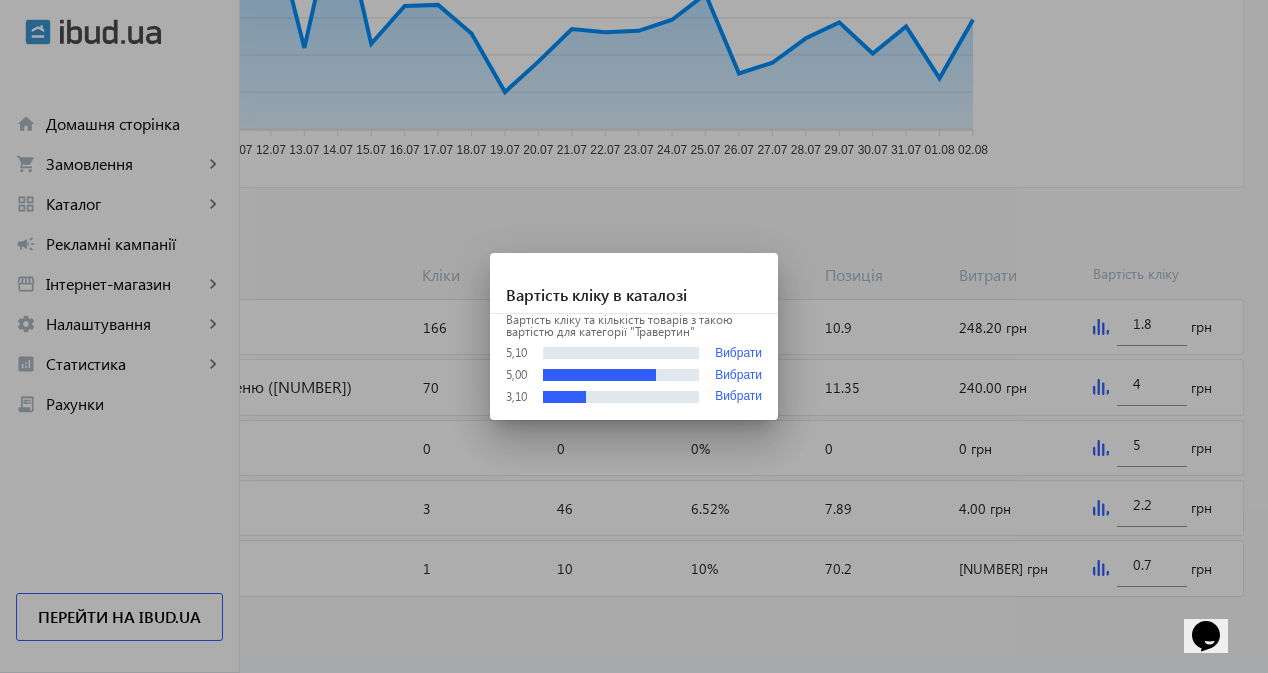 click at bounding box center [634, 336] 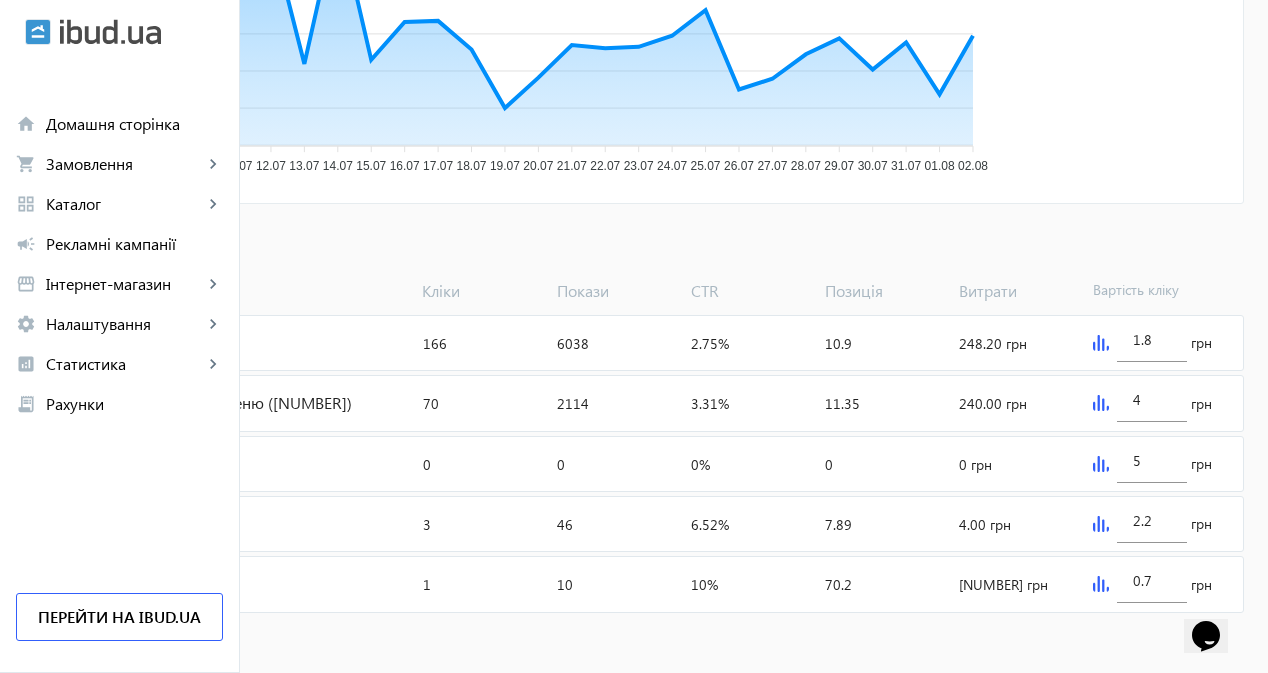 scroll, scrollTop: 0, scrollLeft: 0, axis: both 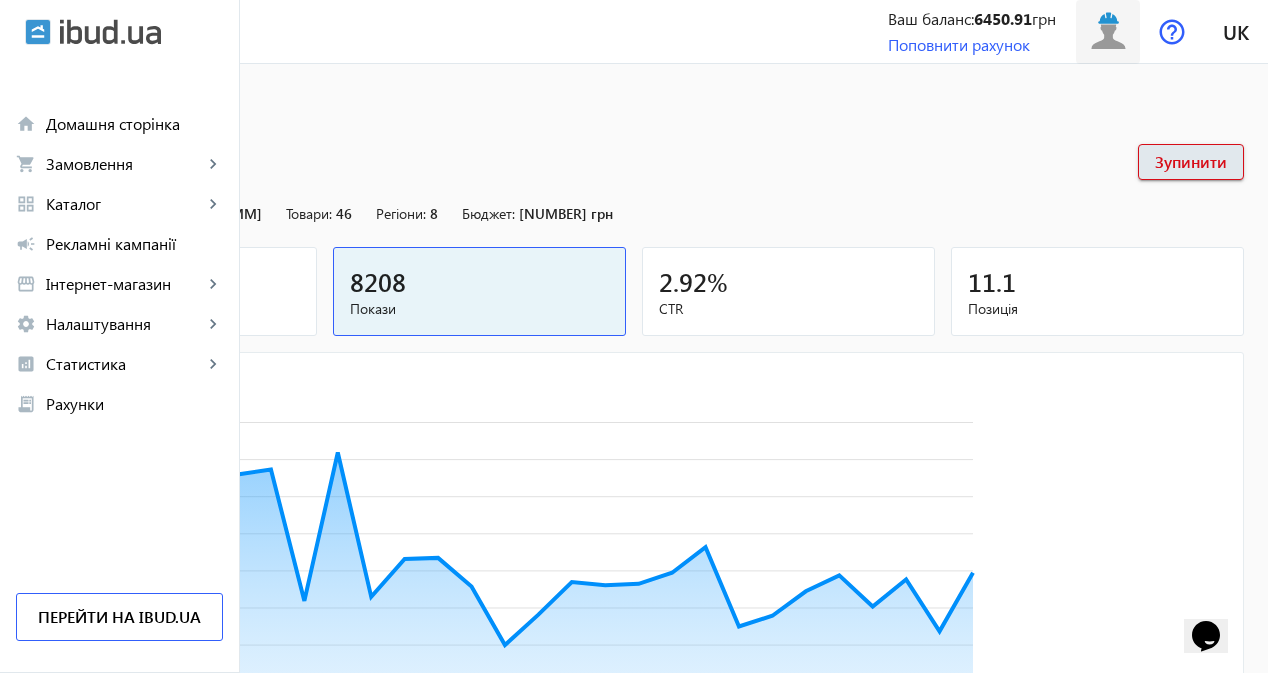 click 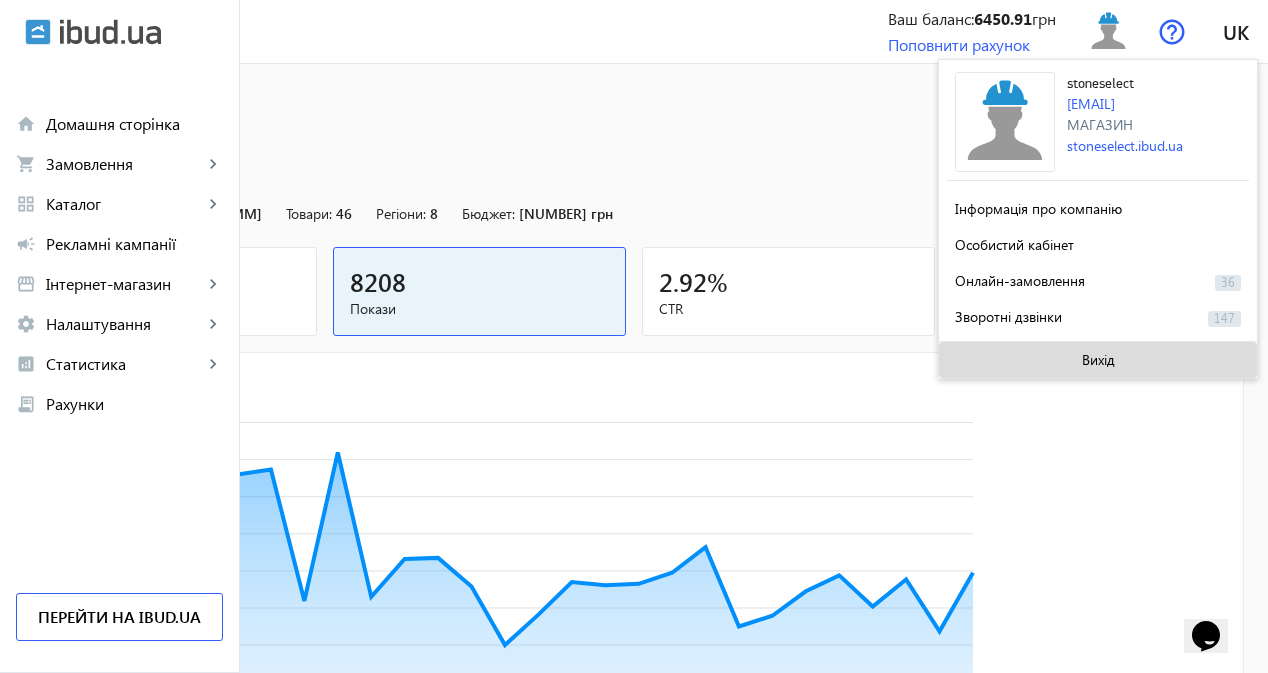 click 